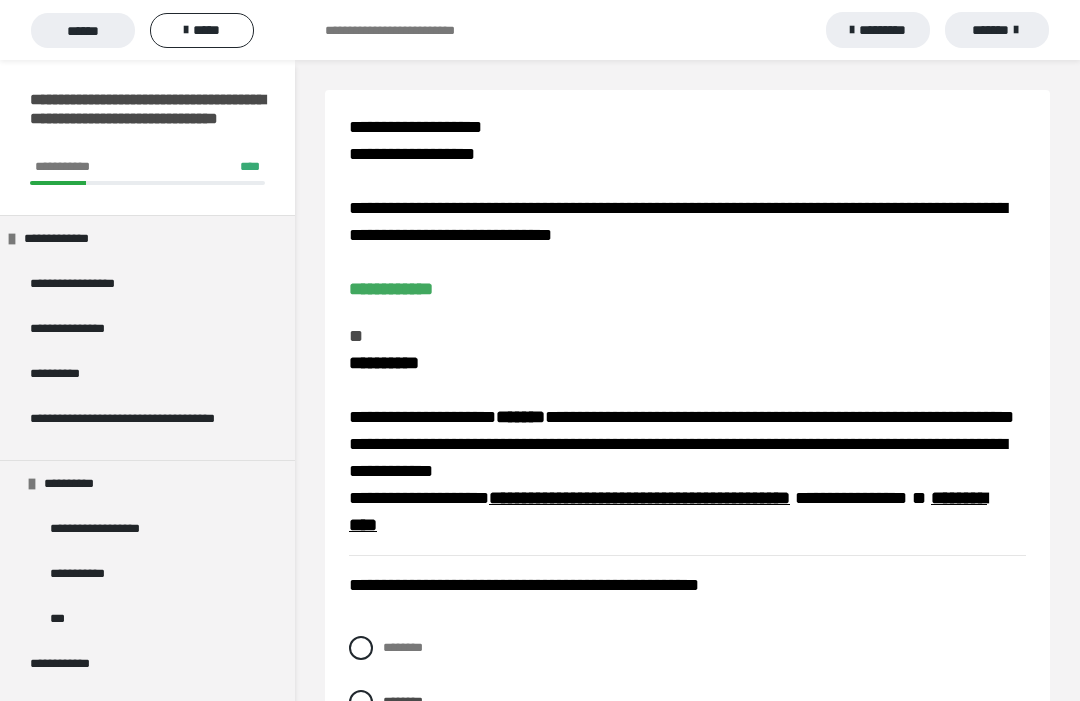 scroll, scrollTop: 2889, scrollLeft: 0, axis: vertical 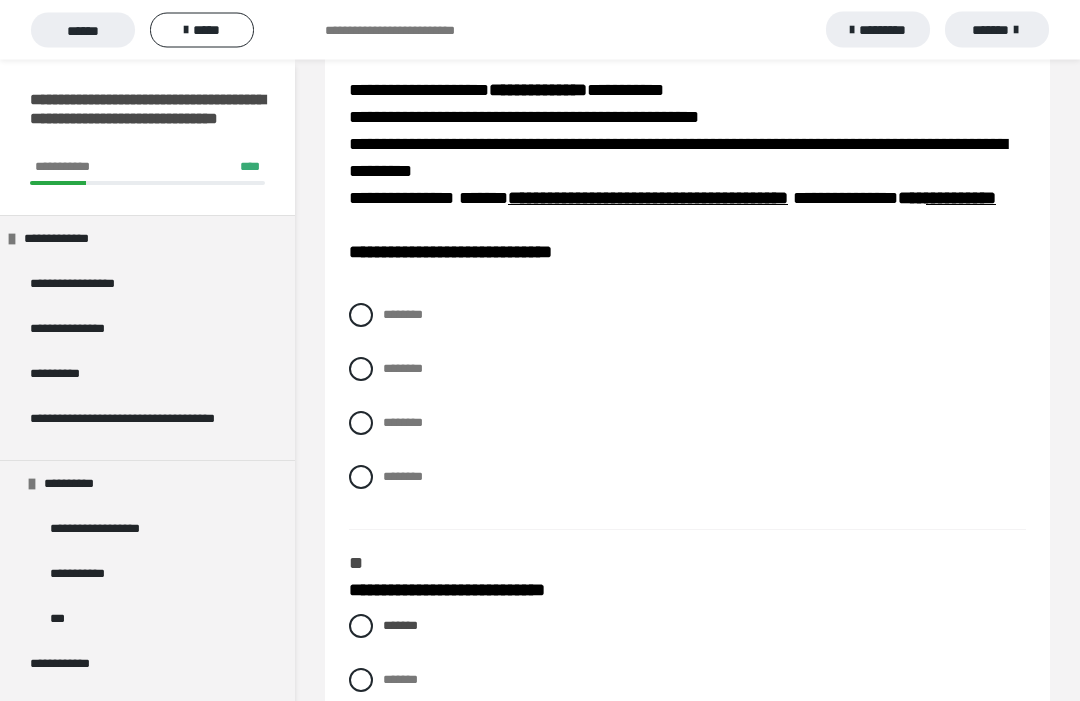 click at bounding box center (361, 424) 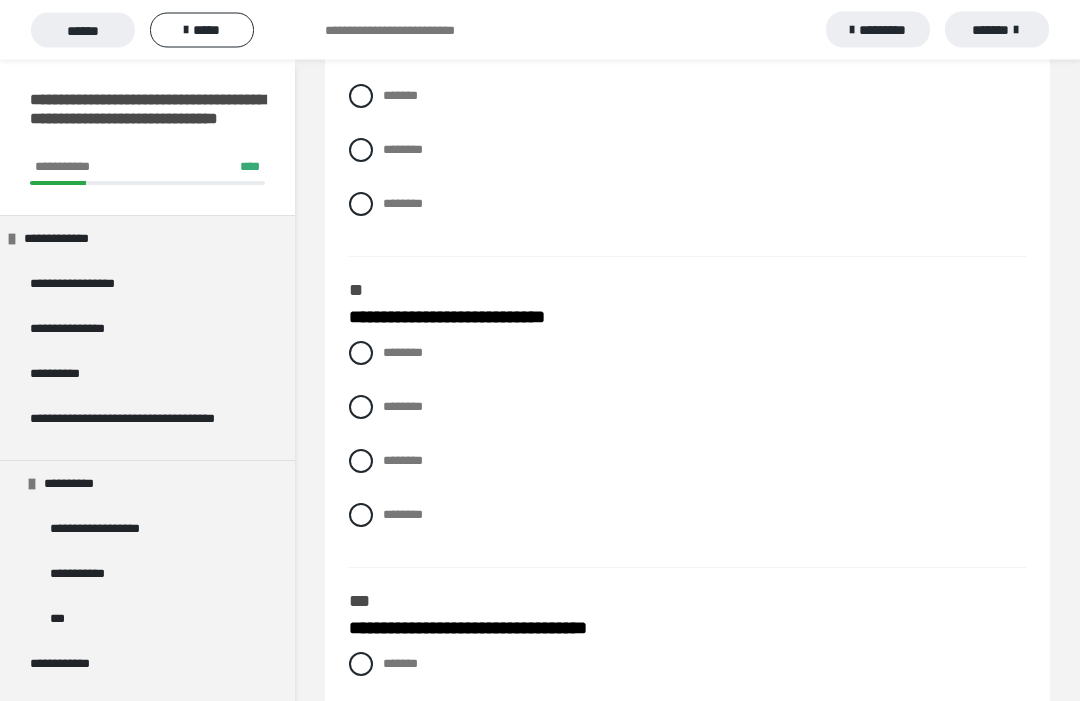 scroll, scrollTop: 3227, scrollLeft: 0, axis: vertical 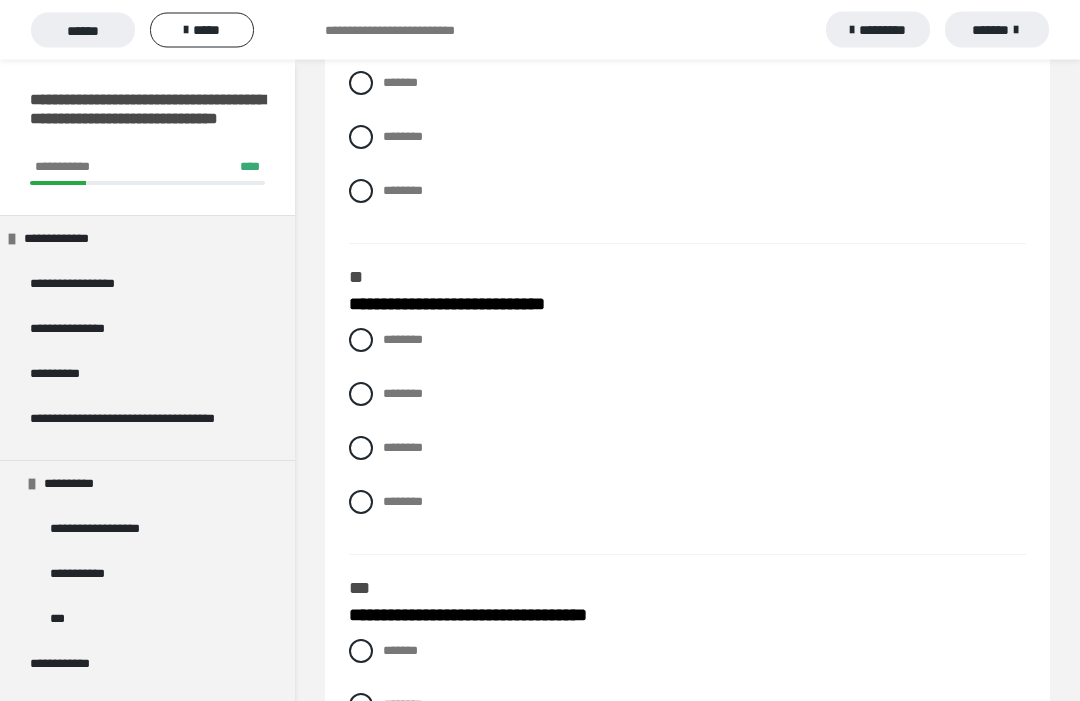 click at bounding box center [361, 449] 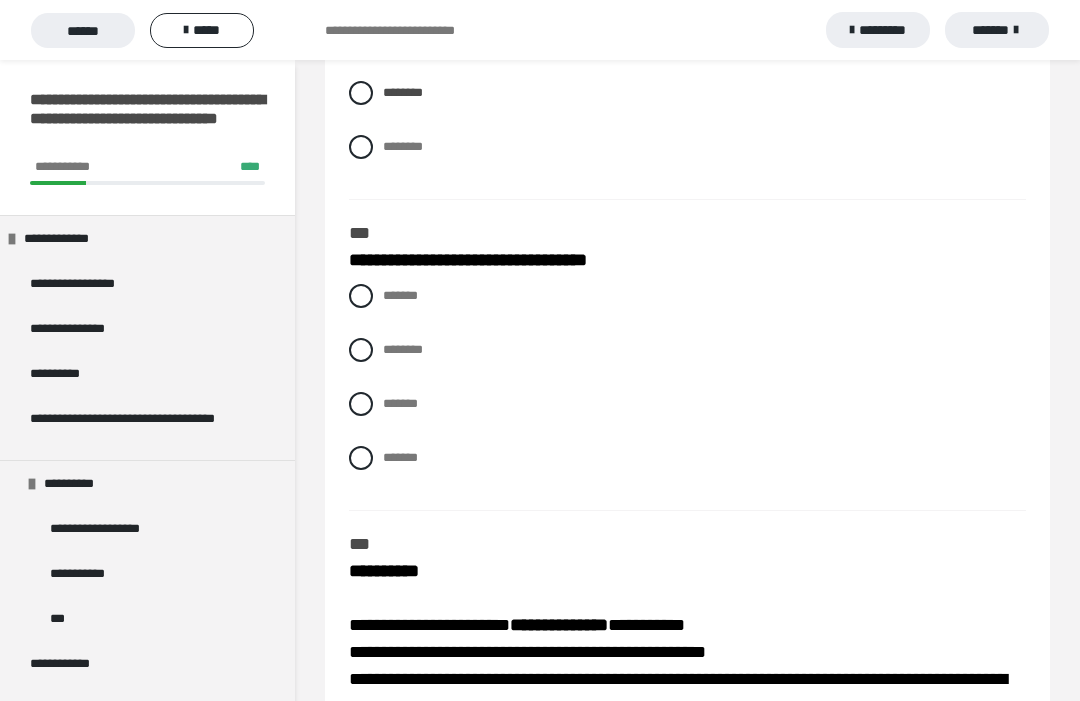 scroll, scrollTop: 3589, scrollLeft: 0, axis: vertical 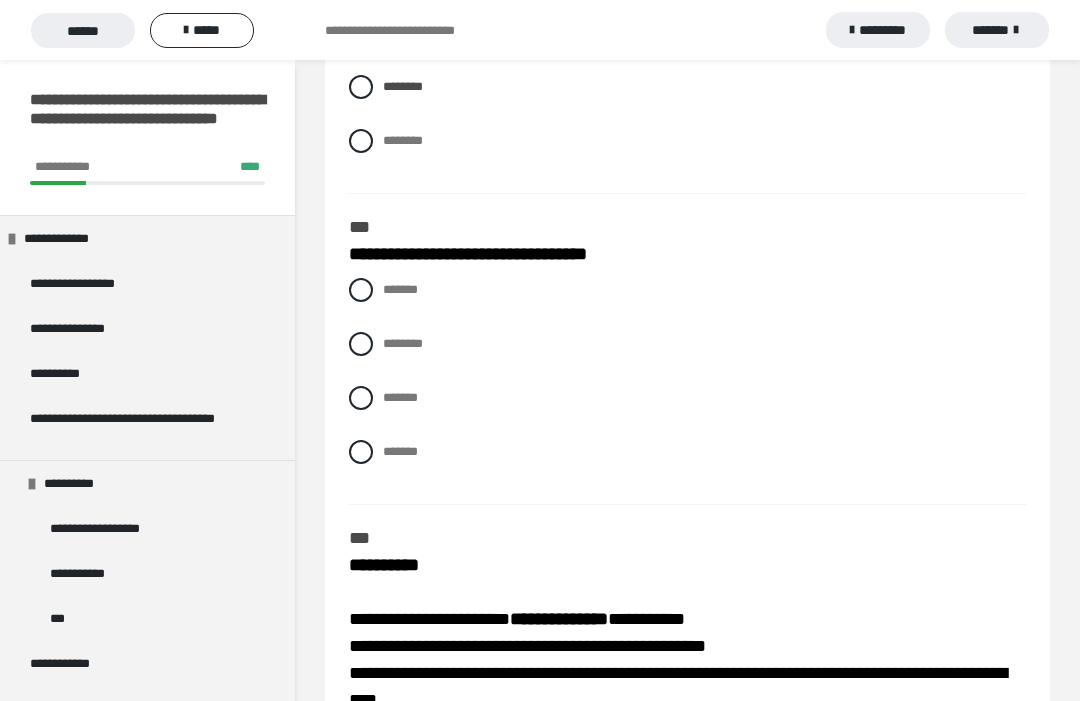 click on "*******" at bounding box center (687, 398) 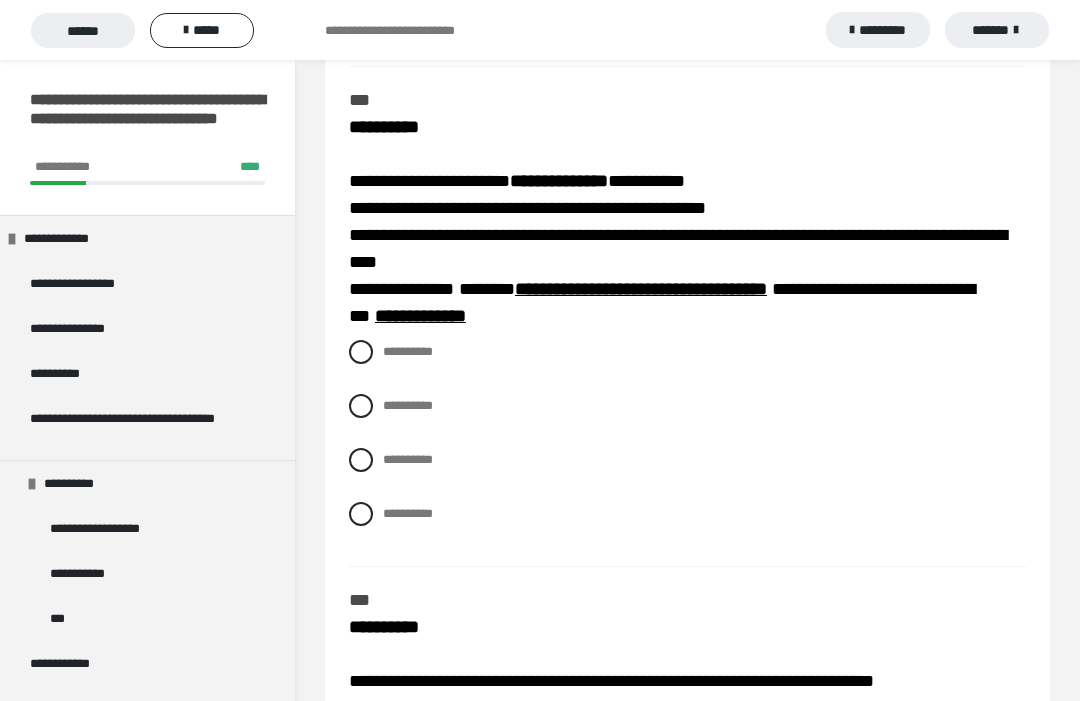 scroll, scrollTop: 4018, scrollLeft: 0, axis: vertical 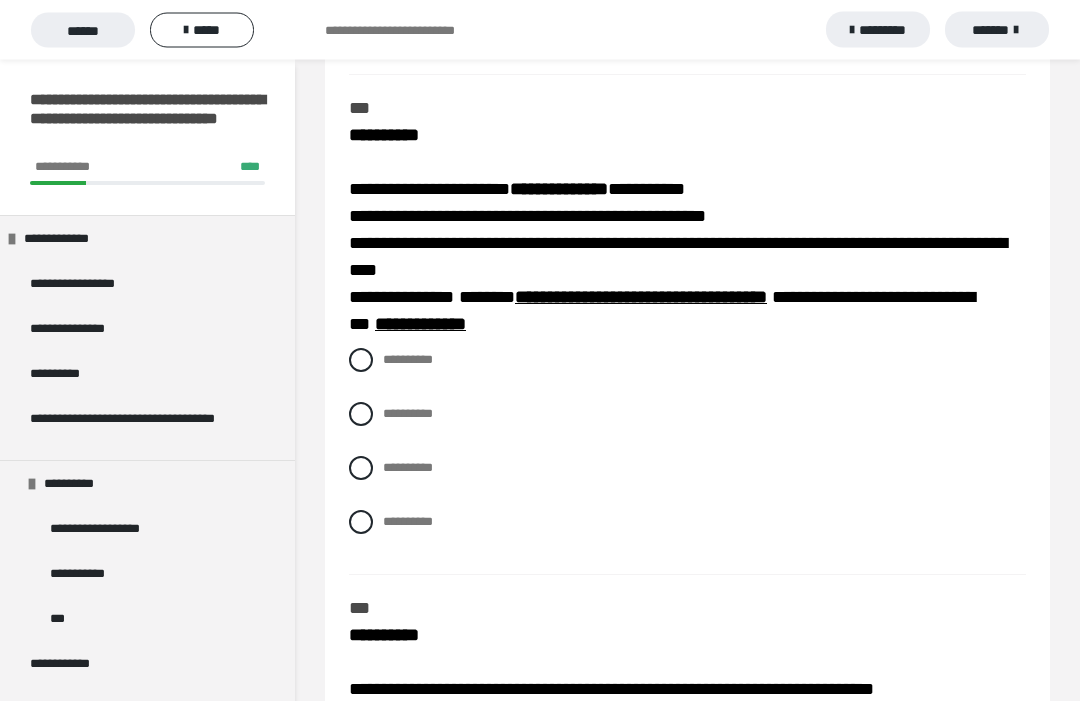 click on "**********" at bounding box center (687, 523) 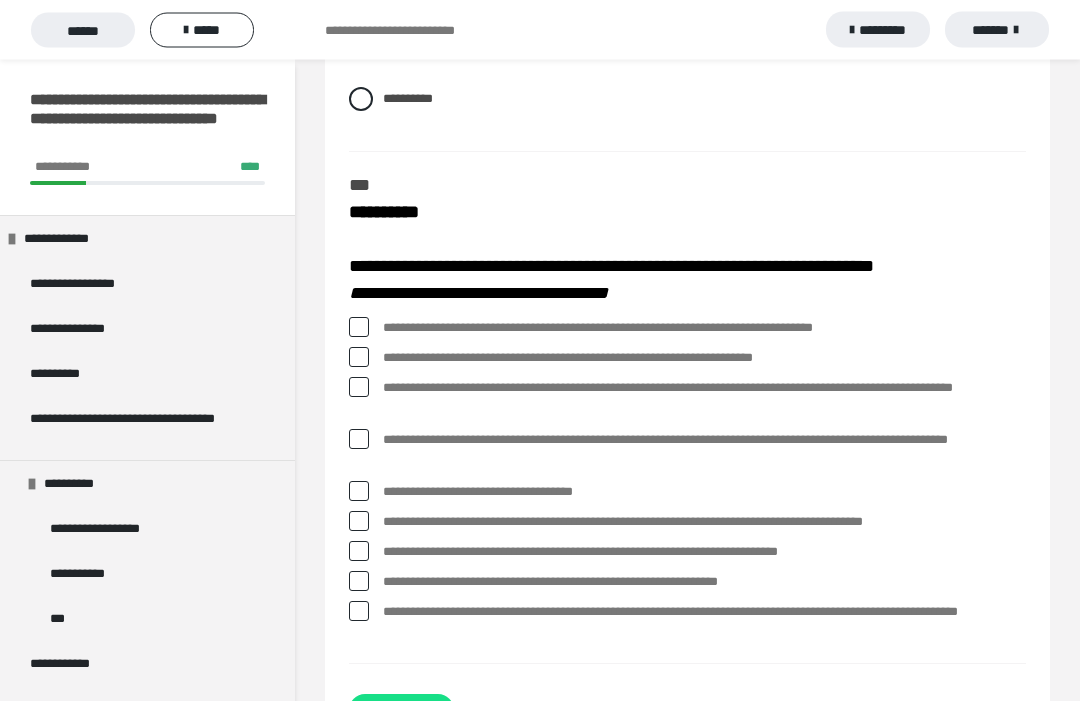 scroll, scrollTop: 4454, scrollLeft: 0, axis: vertical 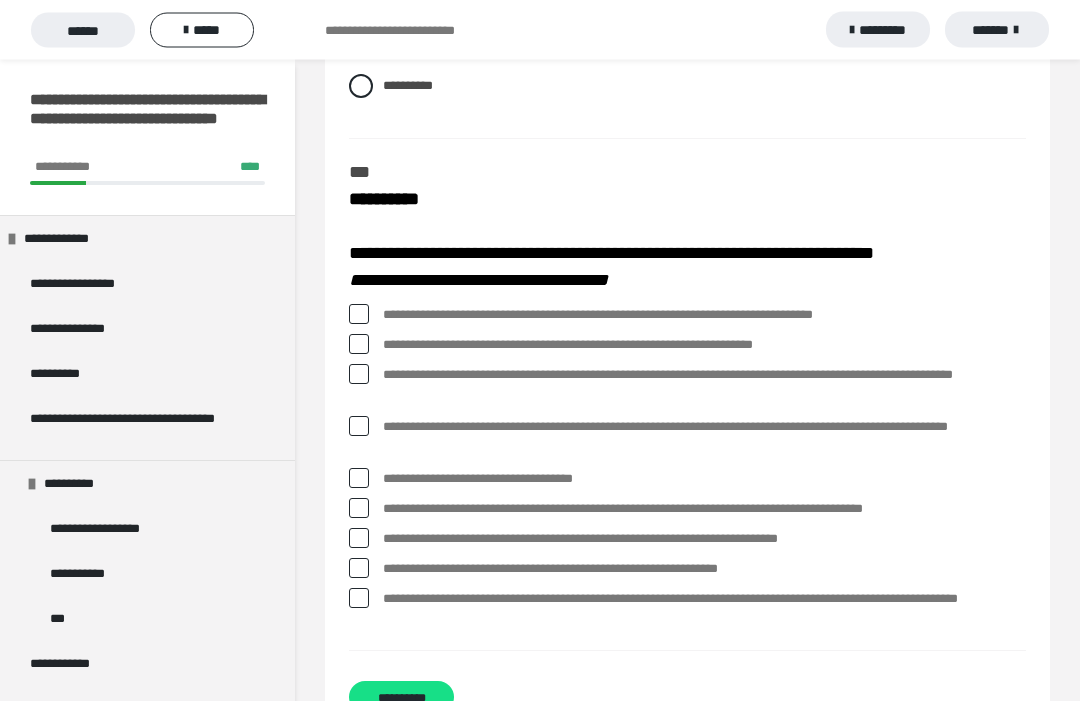 click at bounding box center (359, 315) 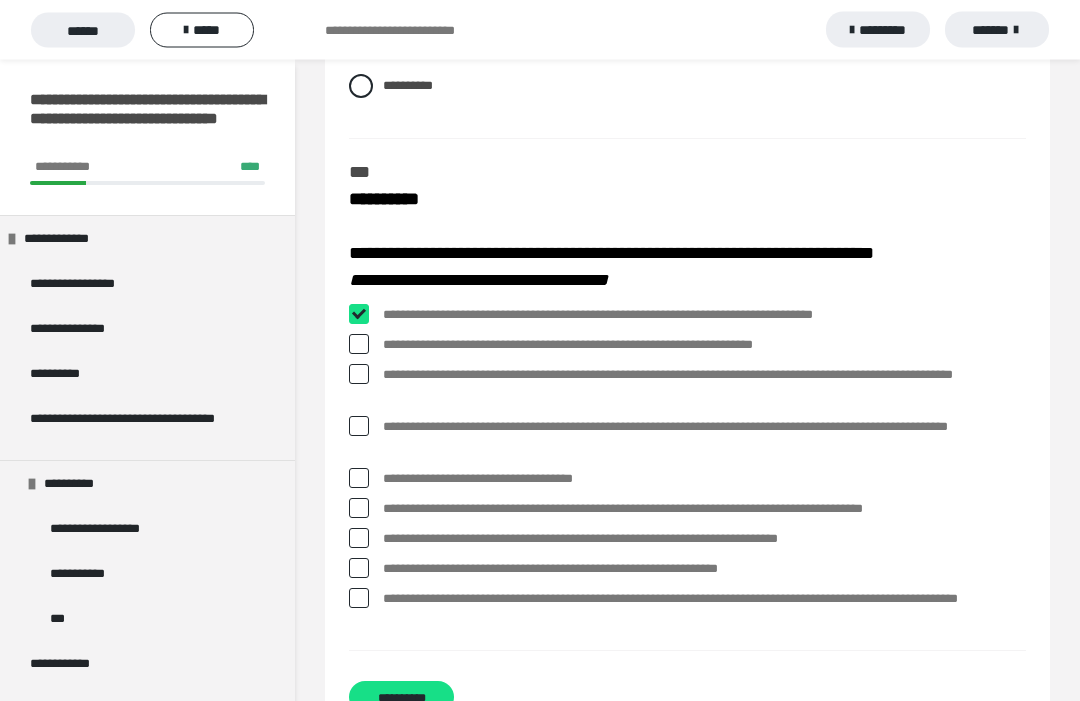 checkbox on "****" 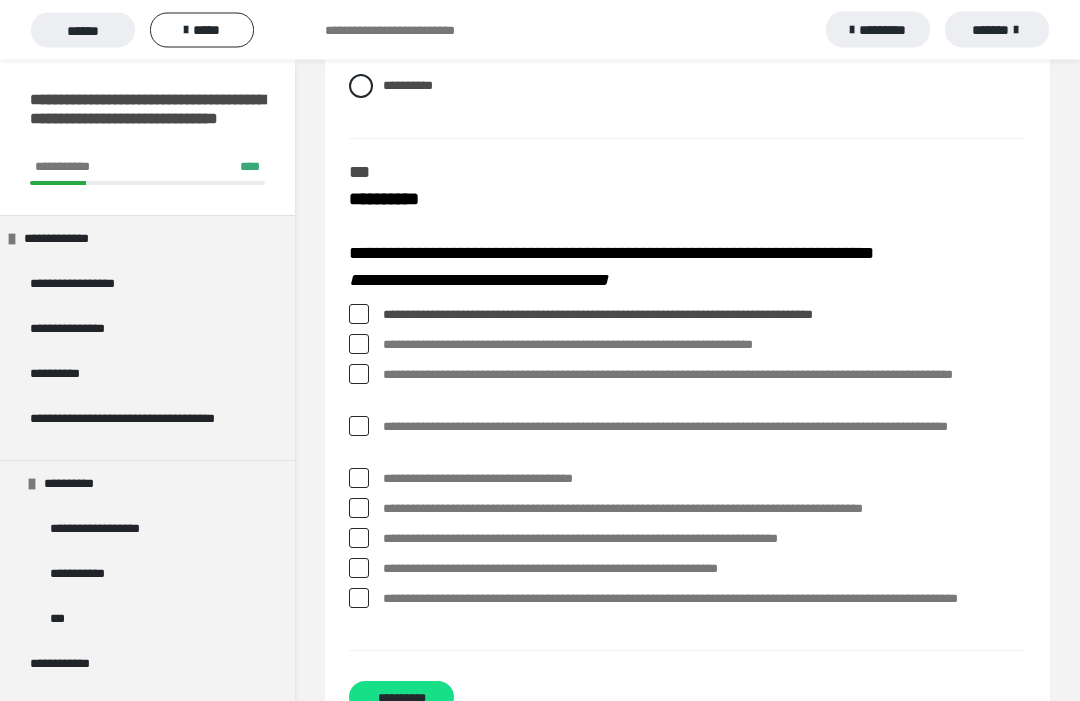 scroll, scrollTop: 4454, scrollLeft: 0, axis: vertical 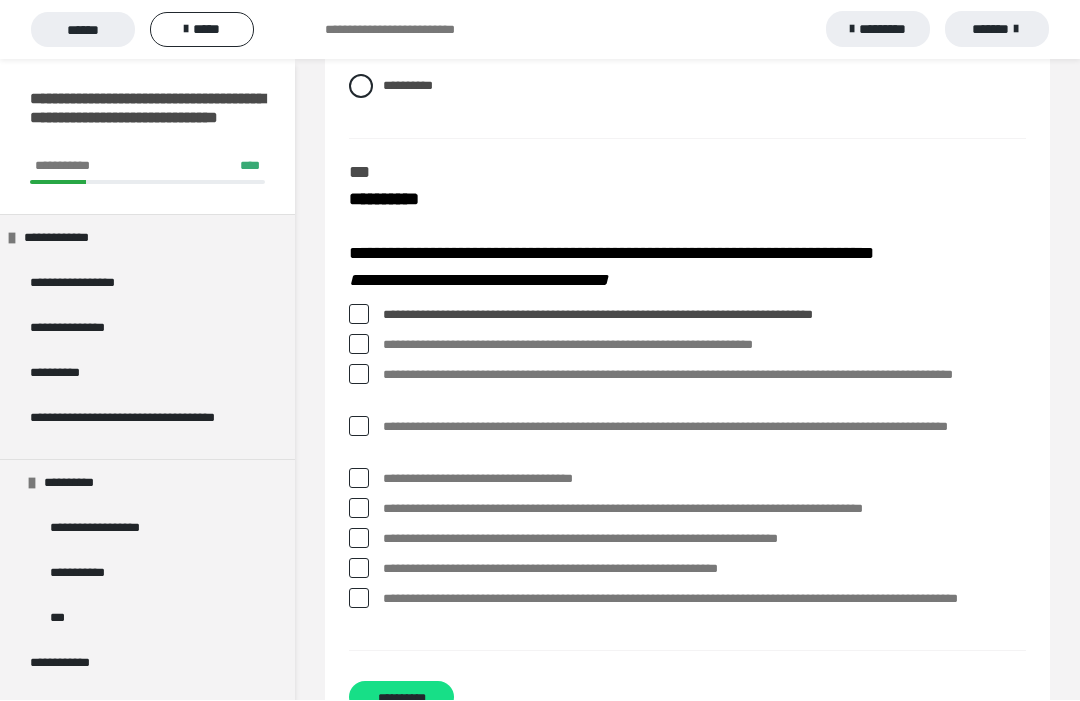 click at bounding box center (359, 345) 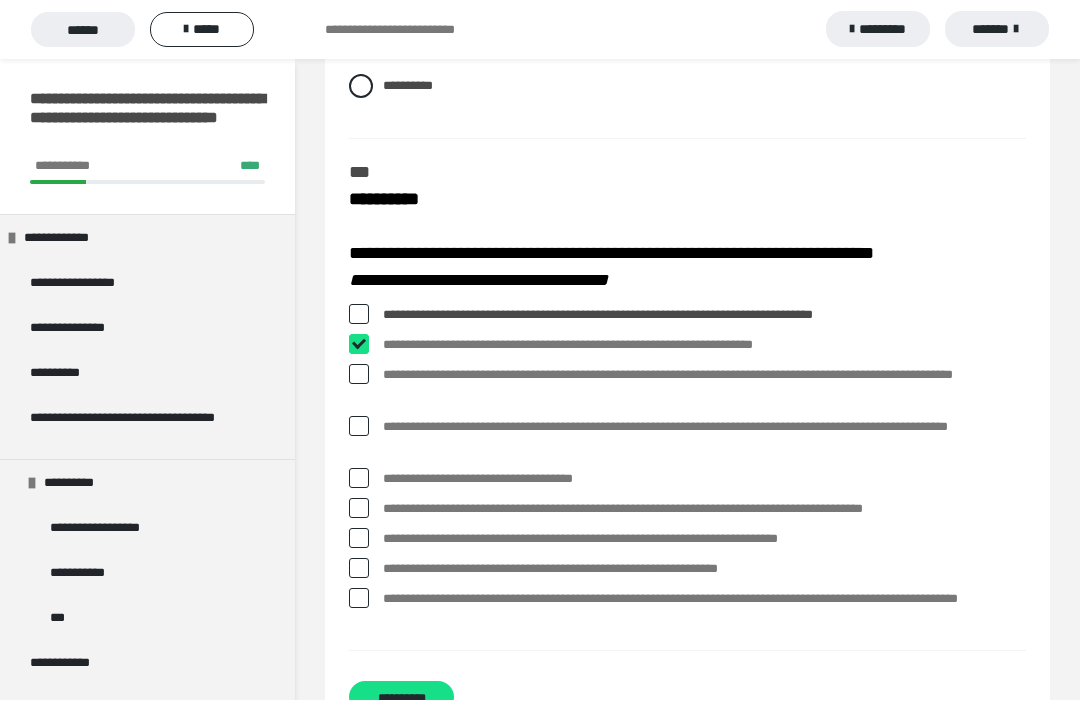 checkbox on "****" 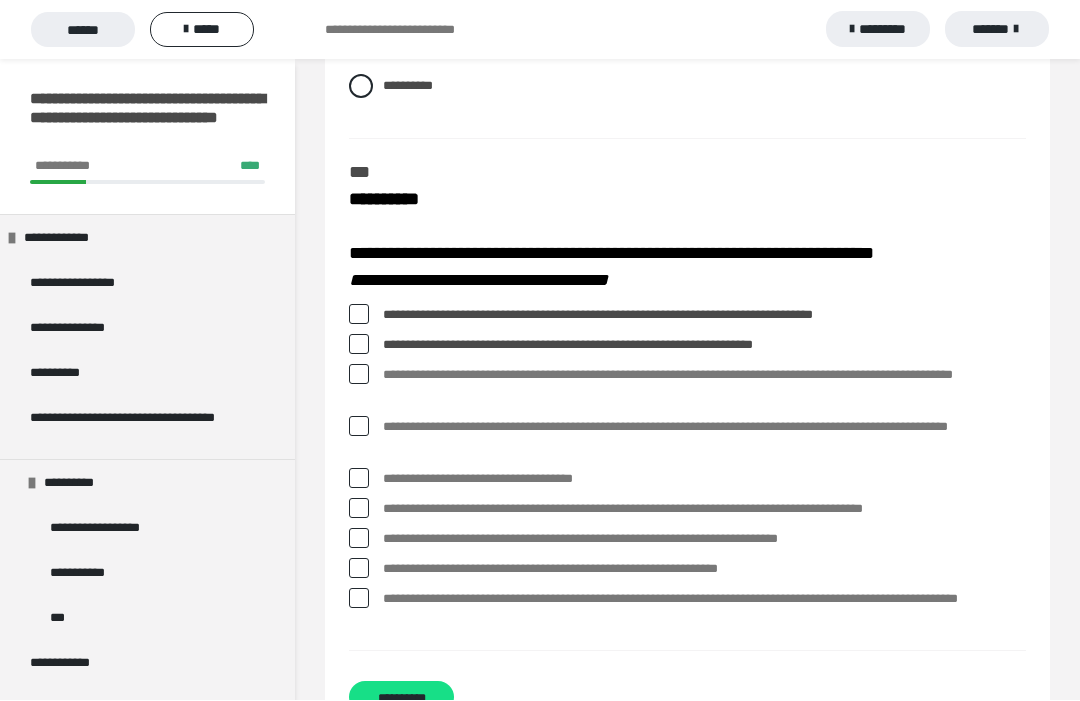 click at bounding box center [359, 427] 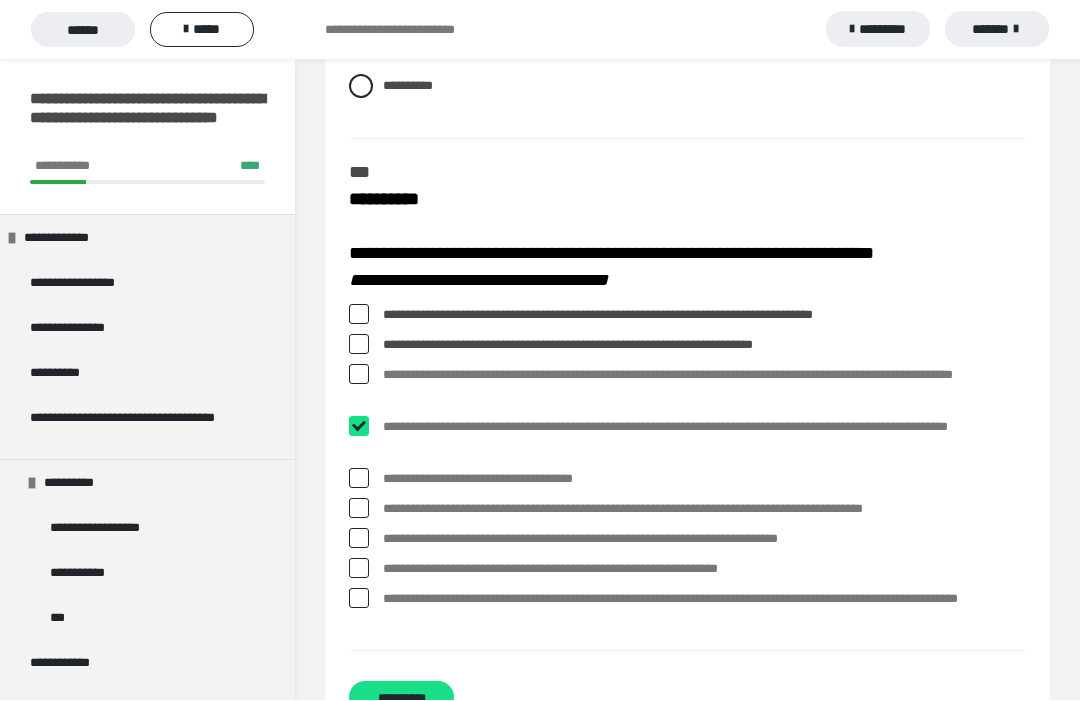 checkbox on "****" 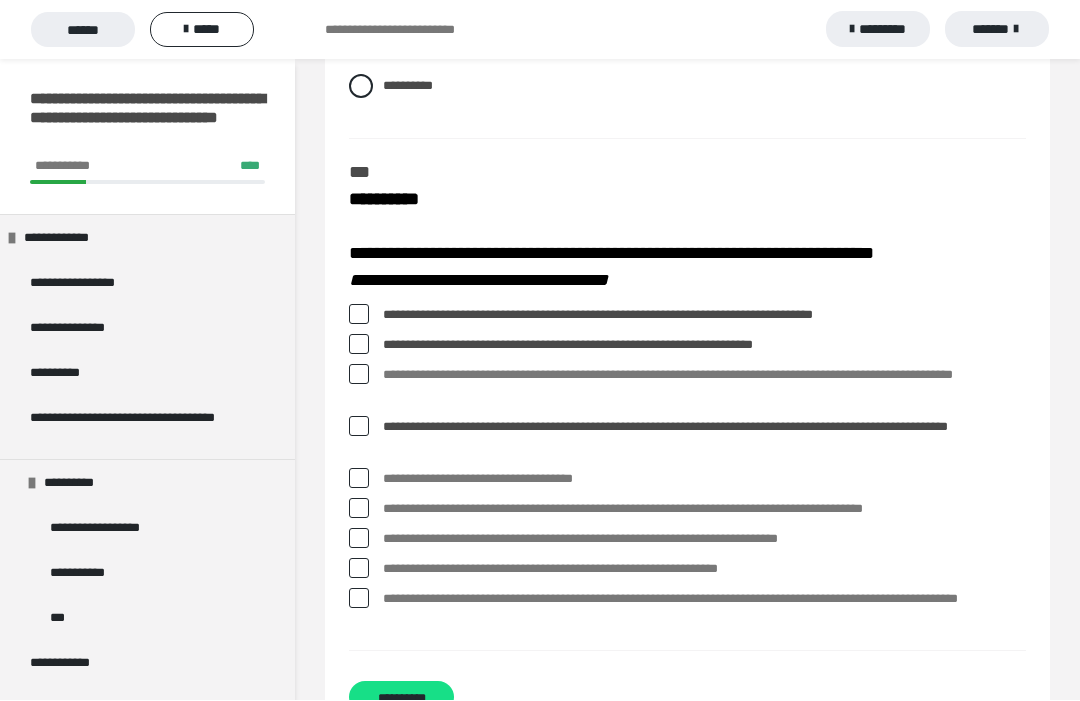 click at bounding box center (359, 345) 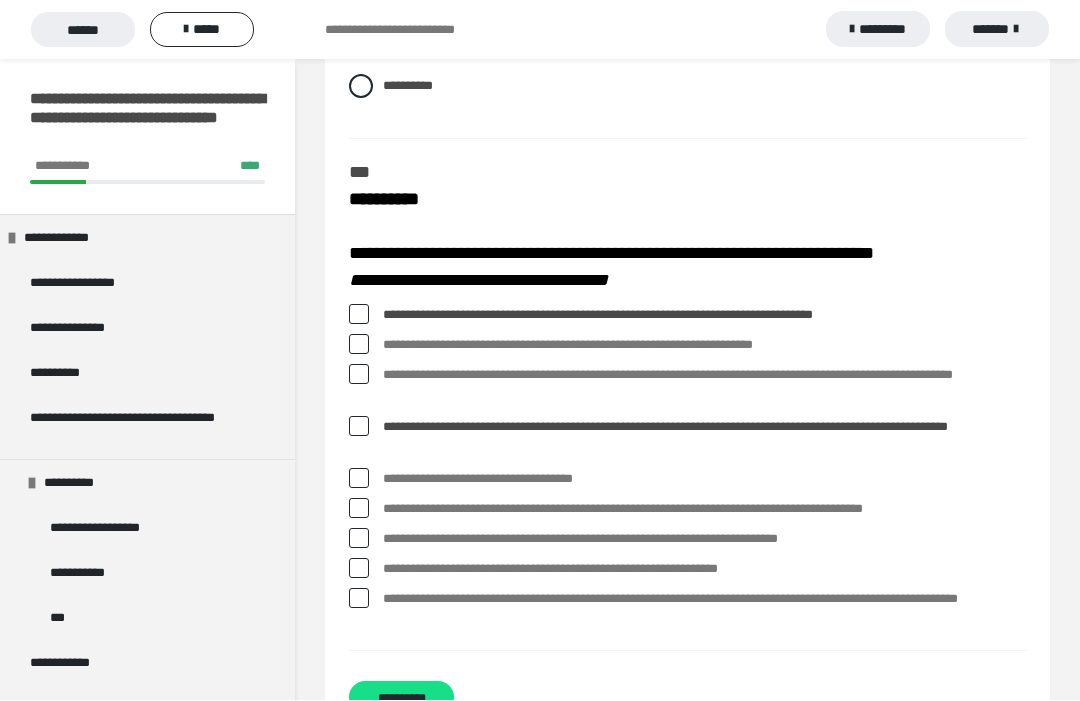 click on "**********" at bounding box center (687, 510) 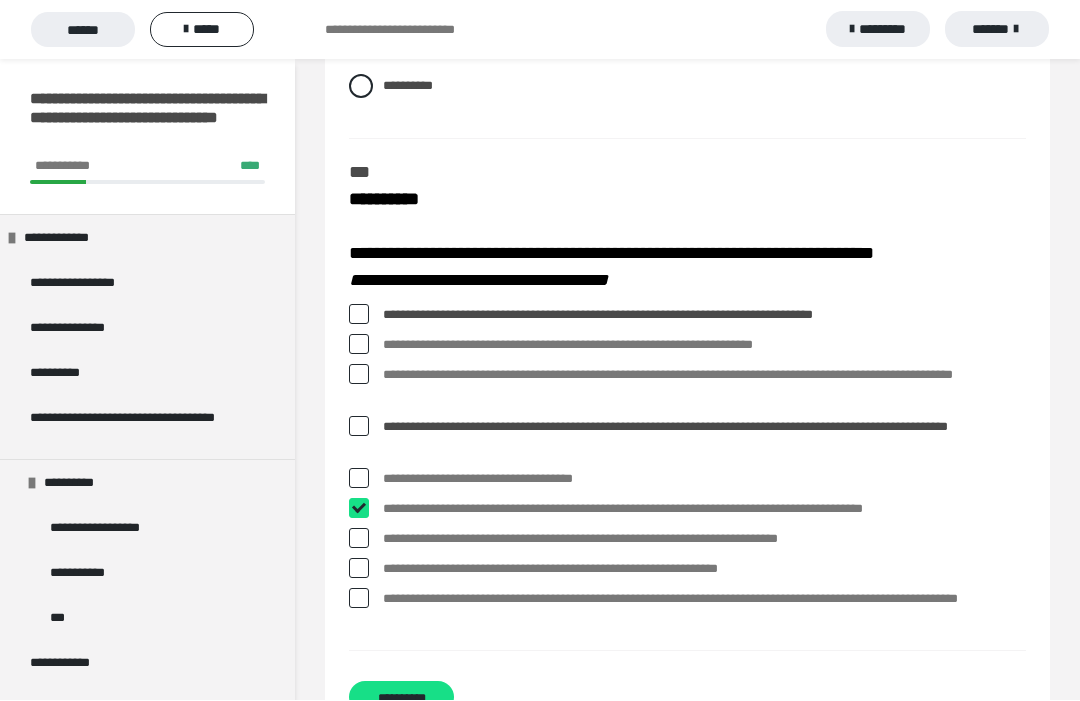 checkbox on "****" 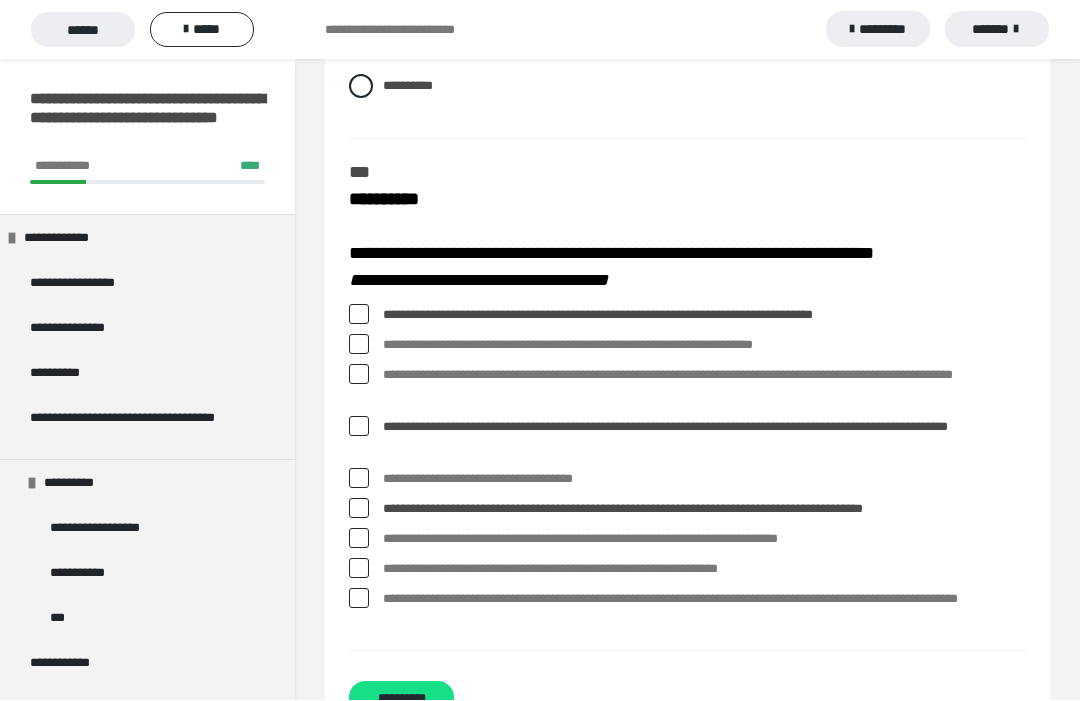 click at bounding box center [359, 539] 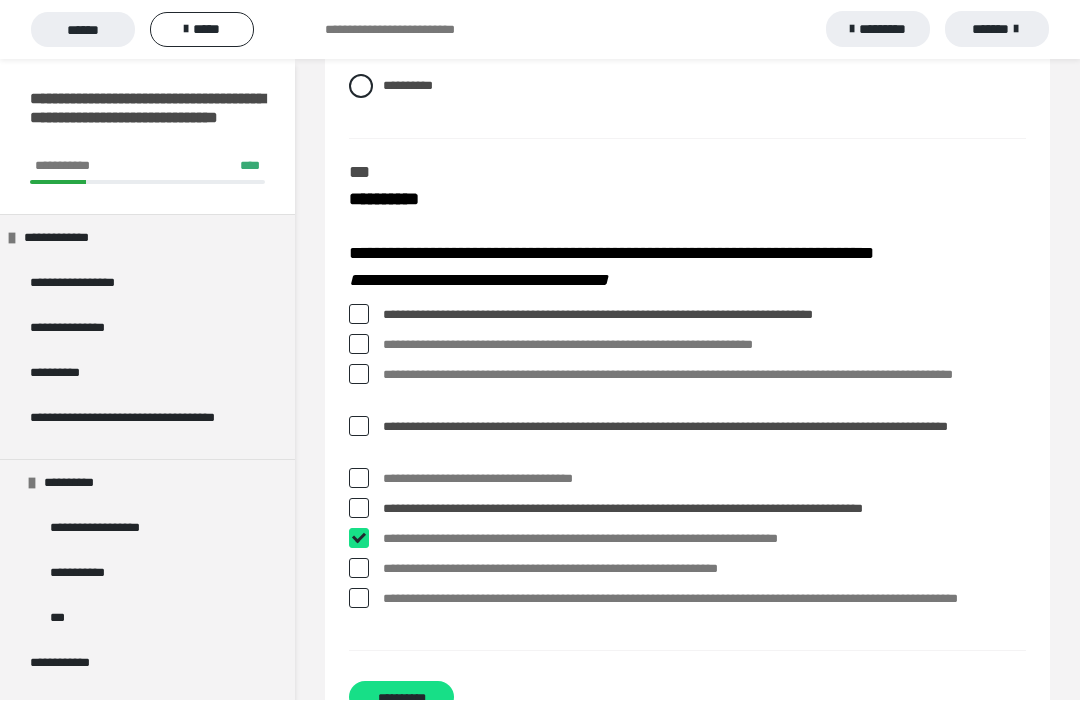 checkbox on "****" 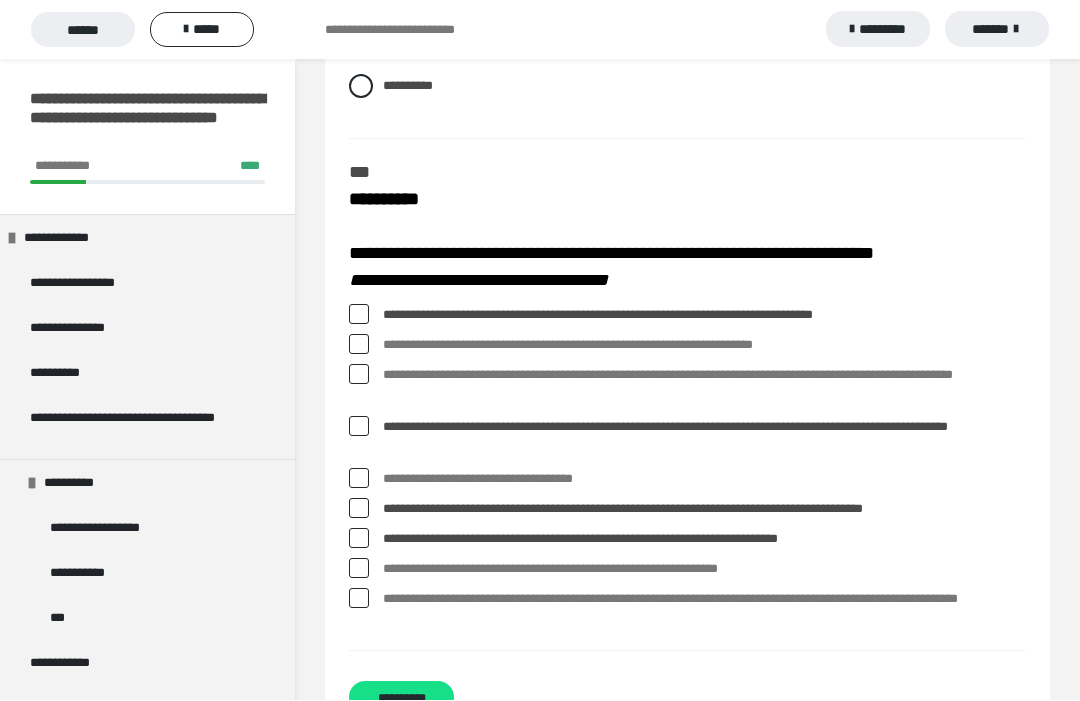 click at bounding box center (359, 509) 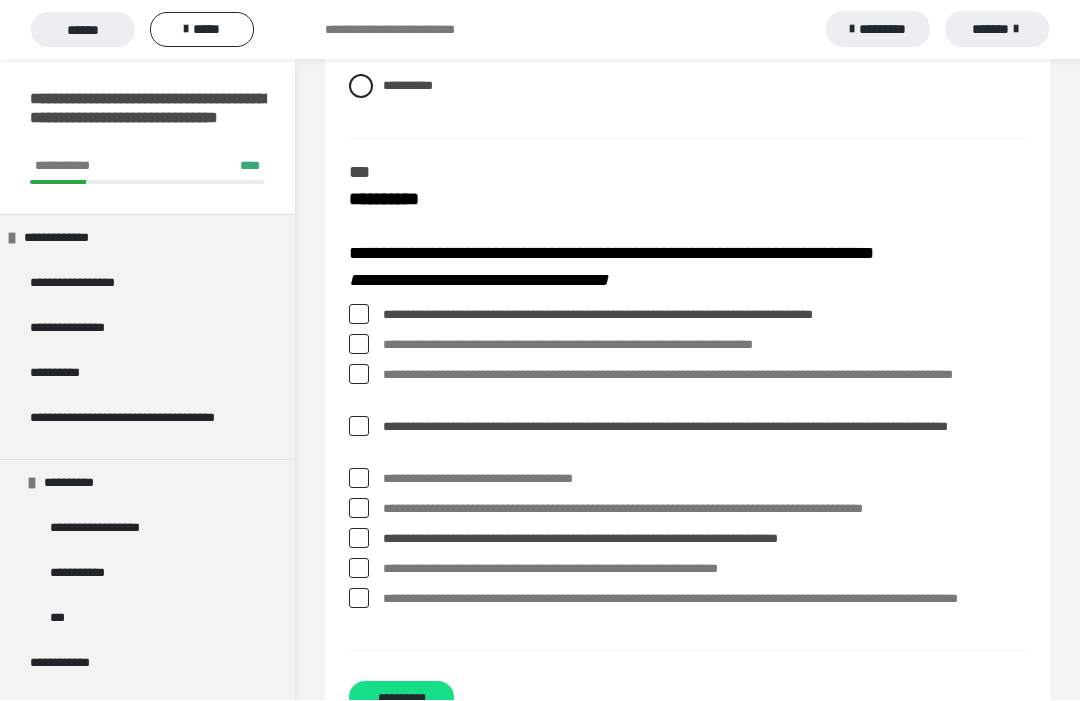 click at bounding box center [359, 599] 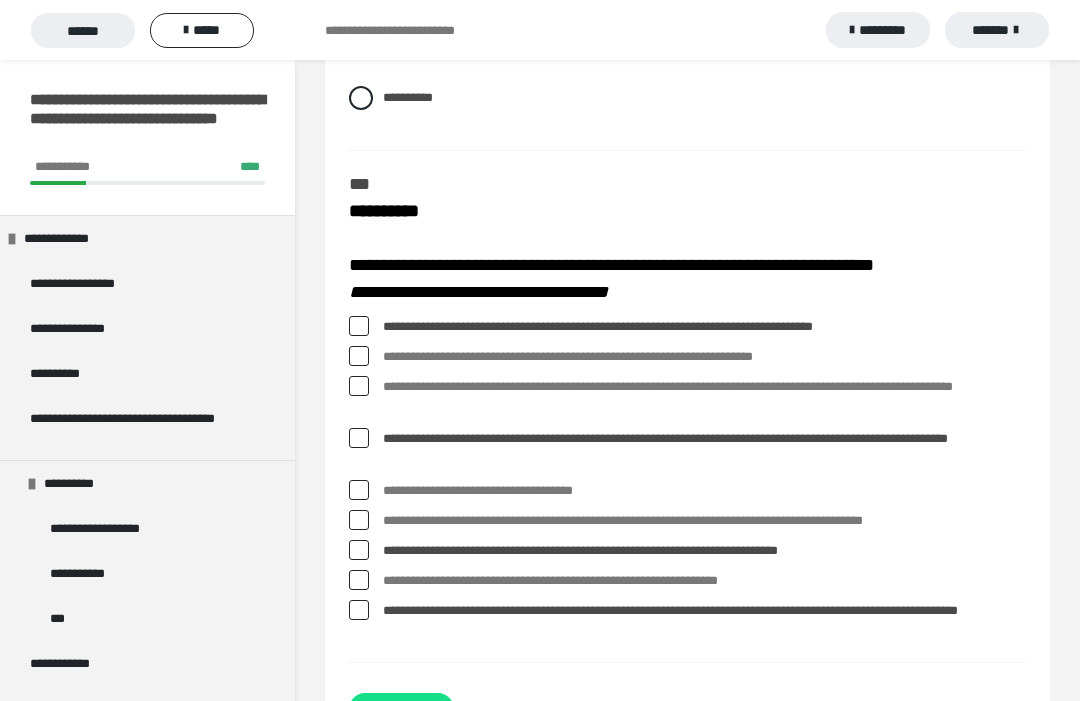 scroll, scrollTop: 4454, scrollLeft: 0, axis: vertical 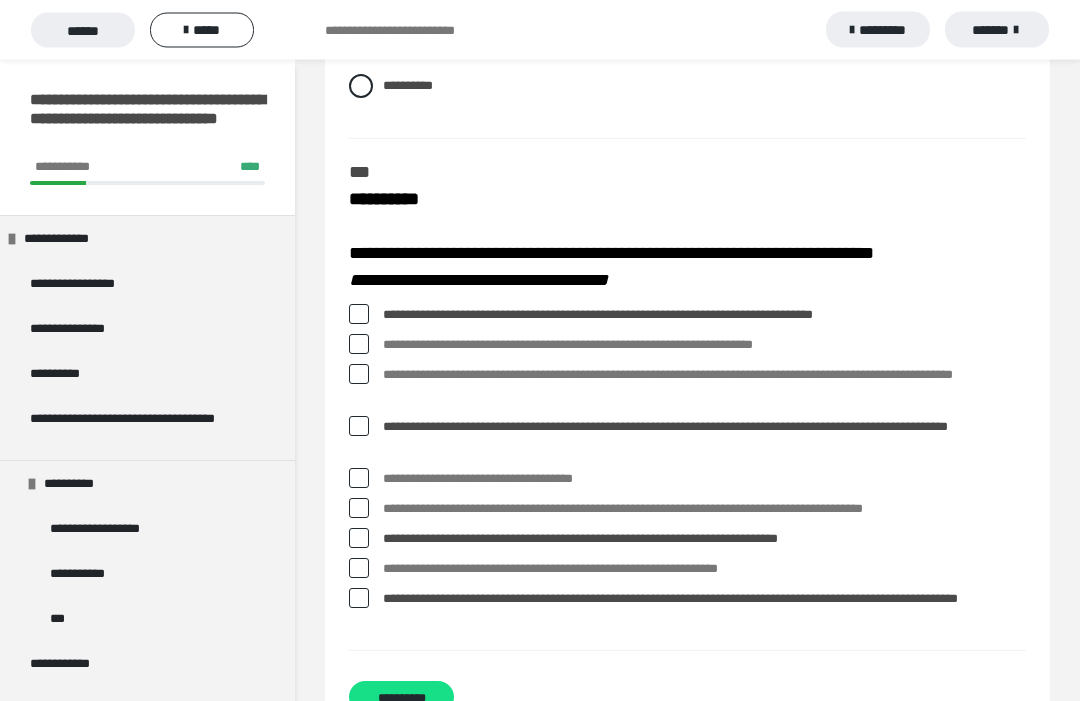 click on "**********" at bounding box center (401, 698) 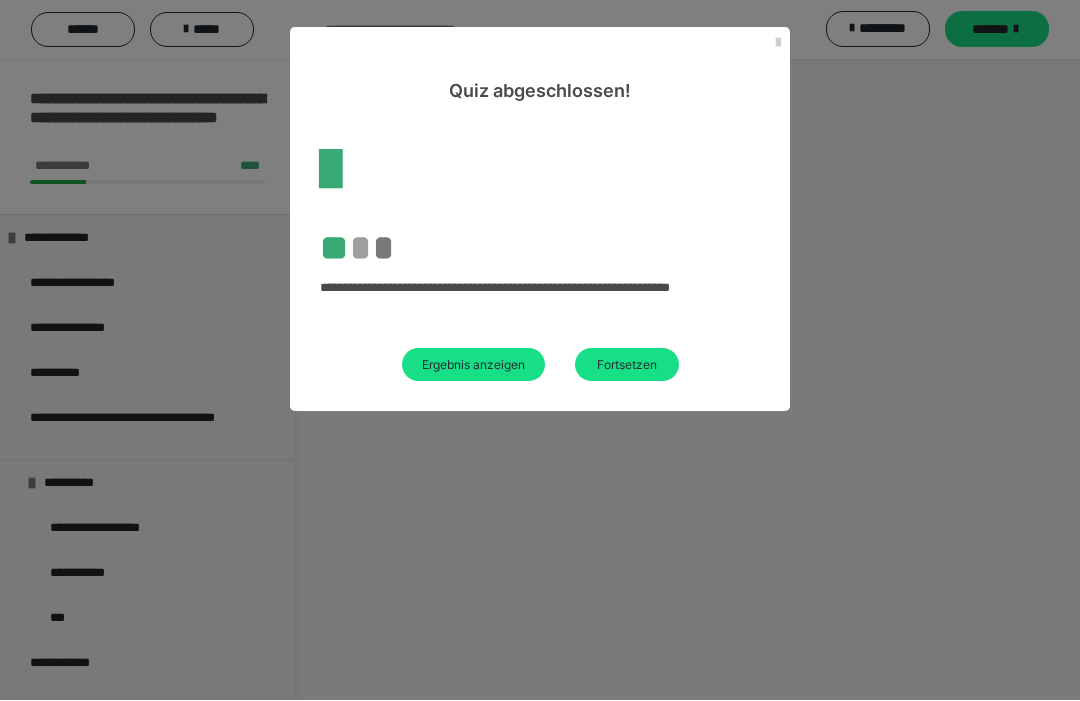 scroll, scrollTop: 60, scrollLeft: 0, axis: vertical 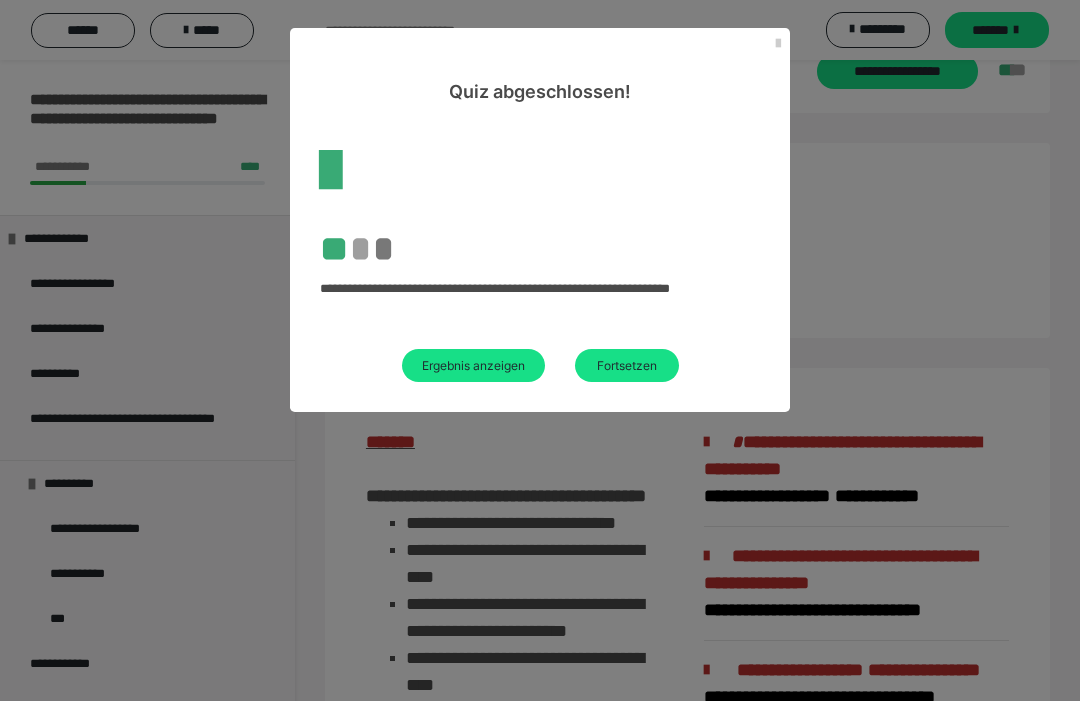 click on "Ergebnis anzeigen" at bounding box center [473, 365] 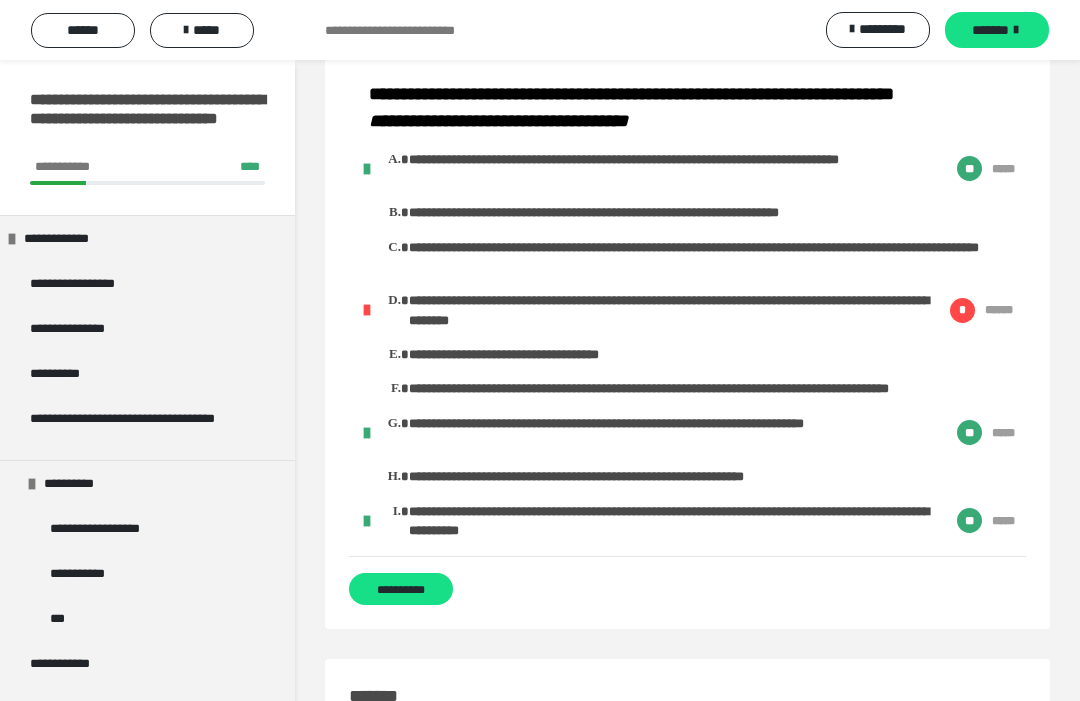 scroll, scrollTop: 3501, scrollLeft: 0, axis: vertical 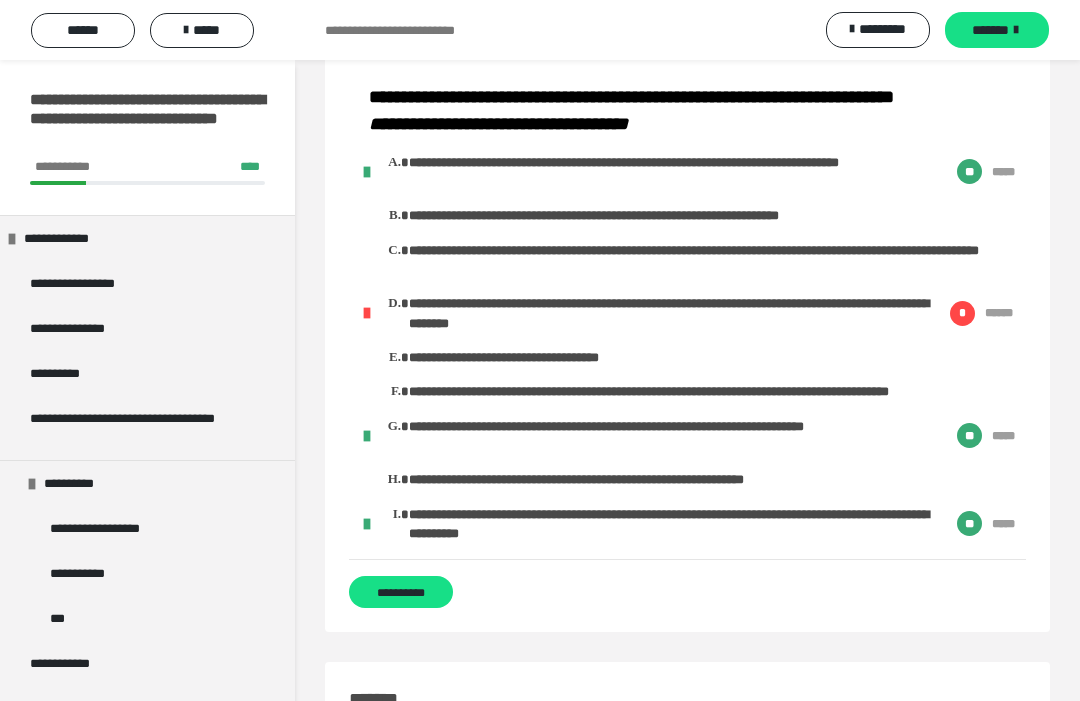 click on "**********" at bounding box center (669, 313) 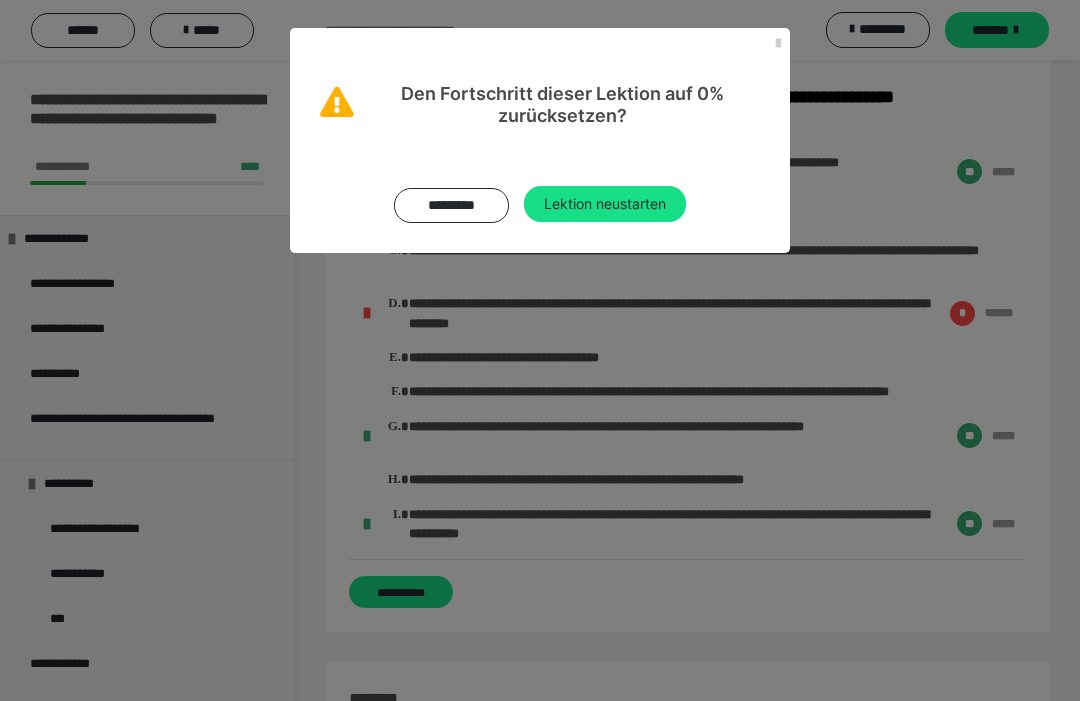 click on "Lektion neustarten" at bounding box center [605, 204] 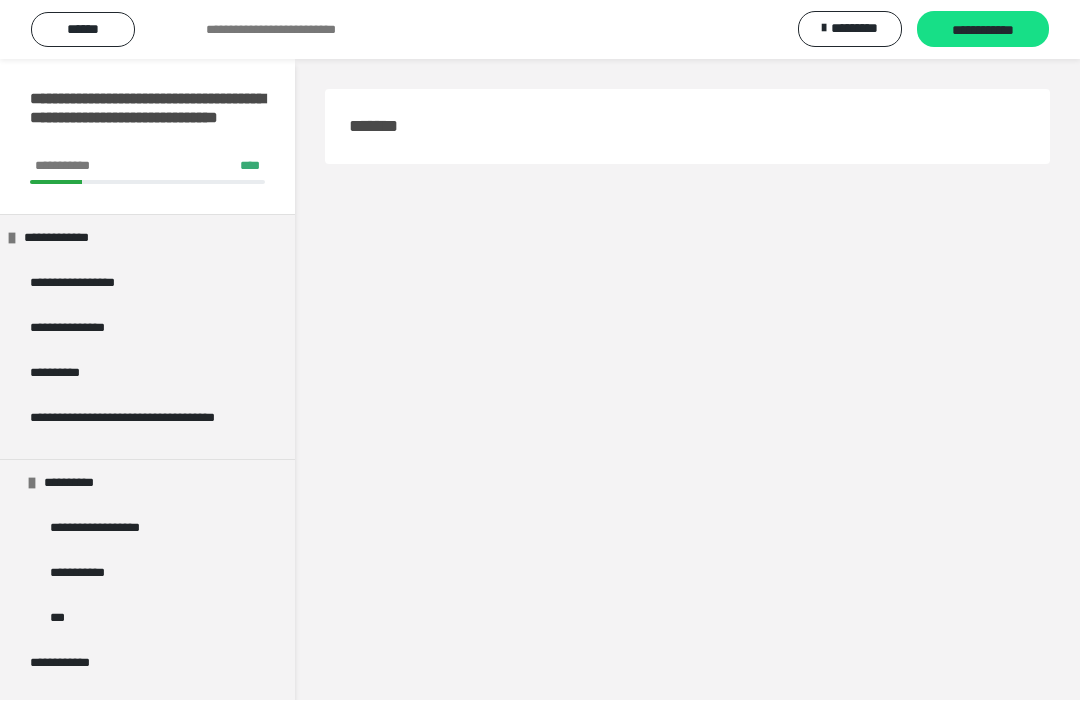 scroll, scrollTop: 1, scrollLeft: 0, axis: vertical 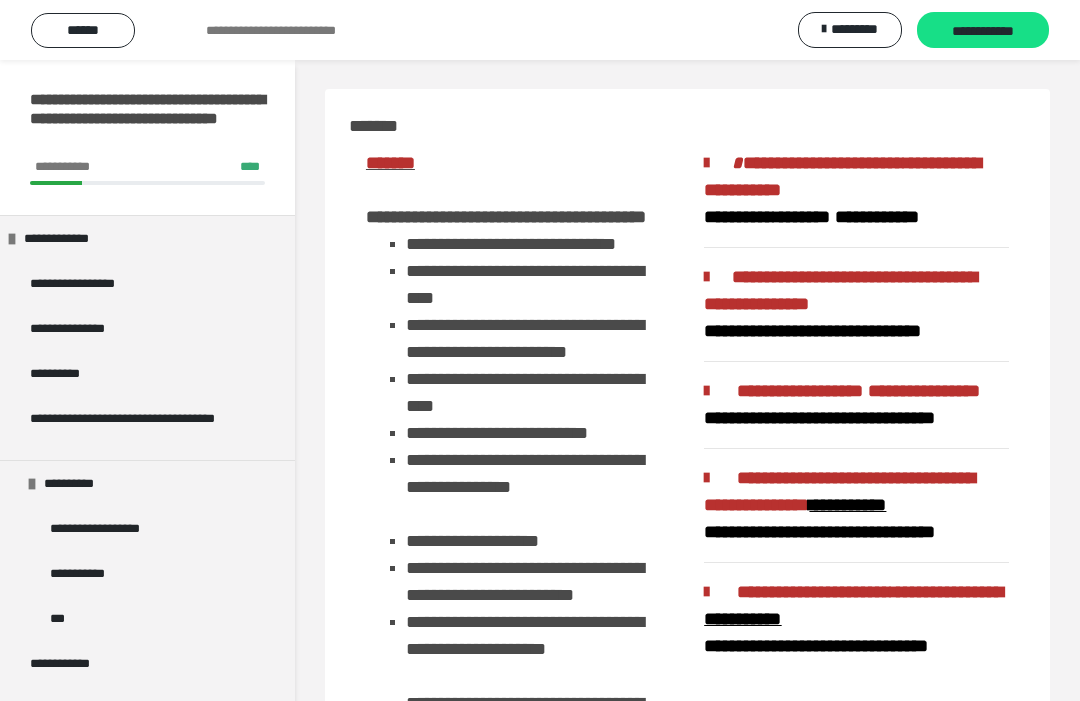 click on "**********" at bounding box center [983, 31] 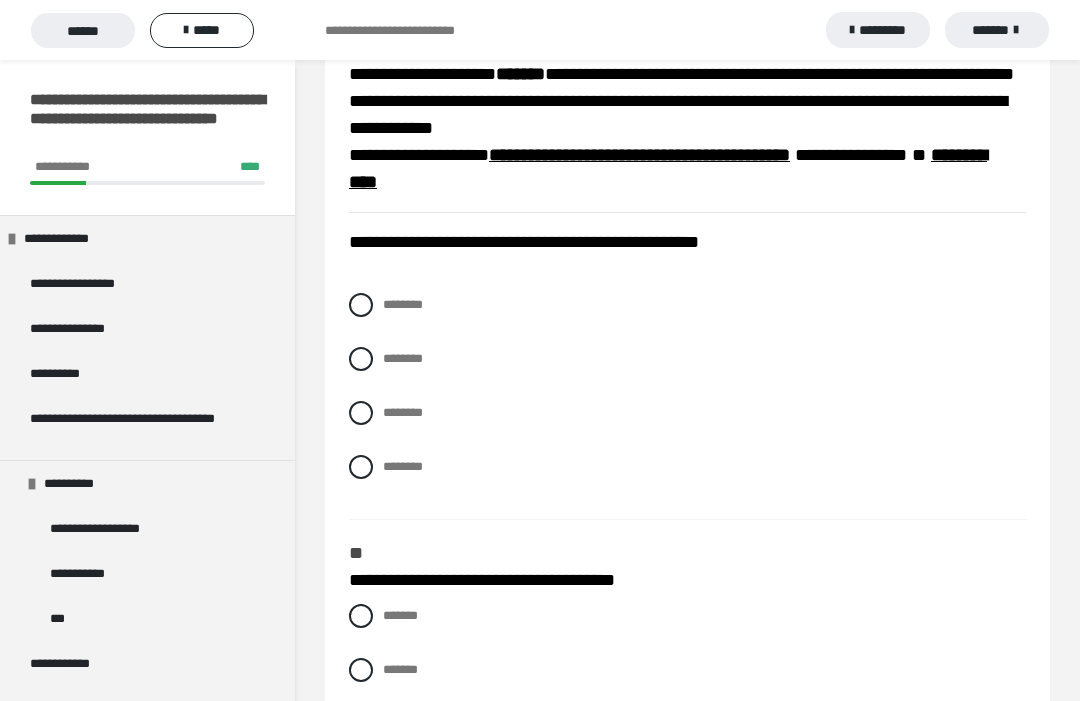 scroll, scrollTop: 340, scrollLeft: 0, axis: vertical 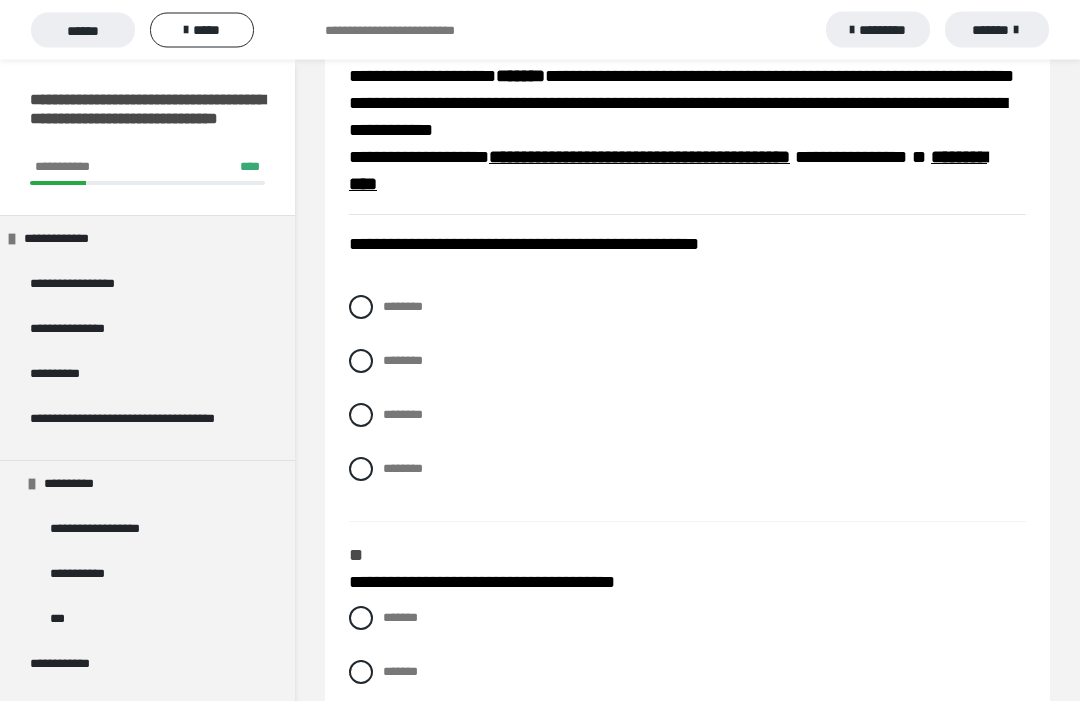click at bounding box center [361, 362] 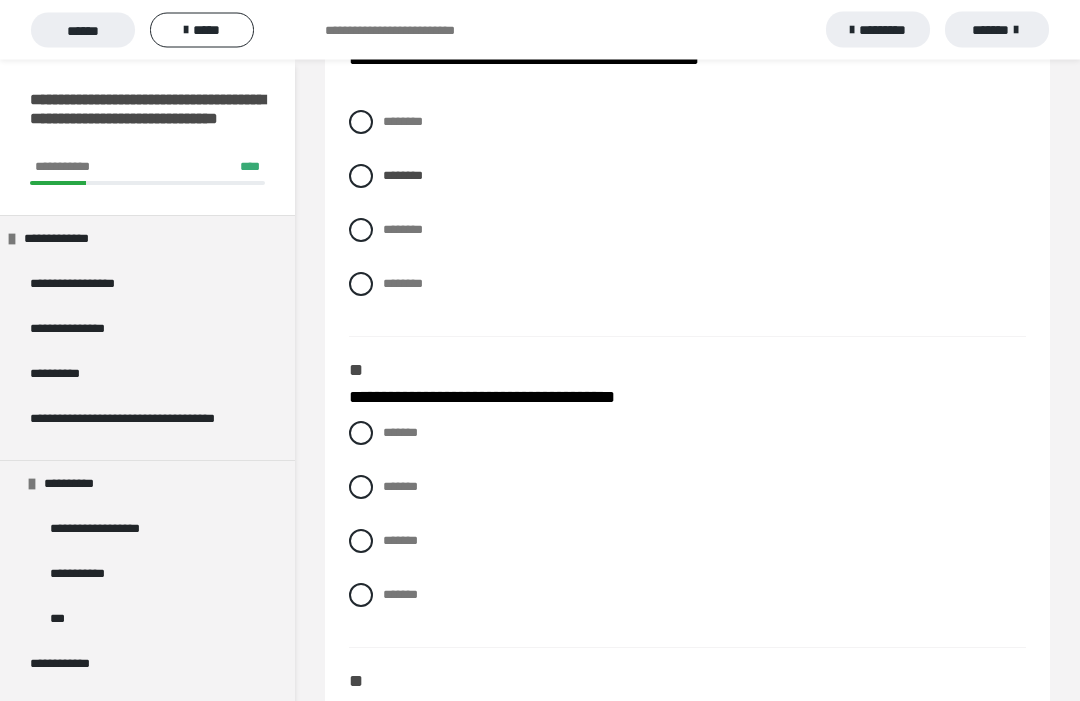scroll, scrollTop: 526, scrollLeft: 0, axis: vertical 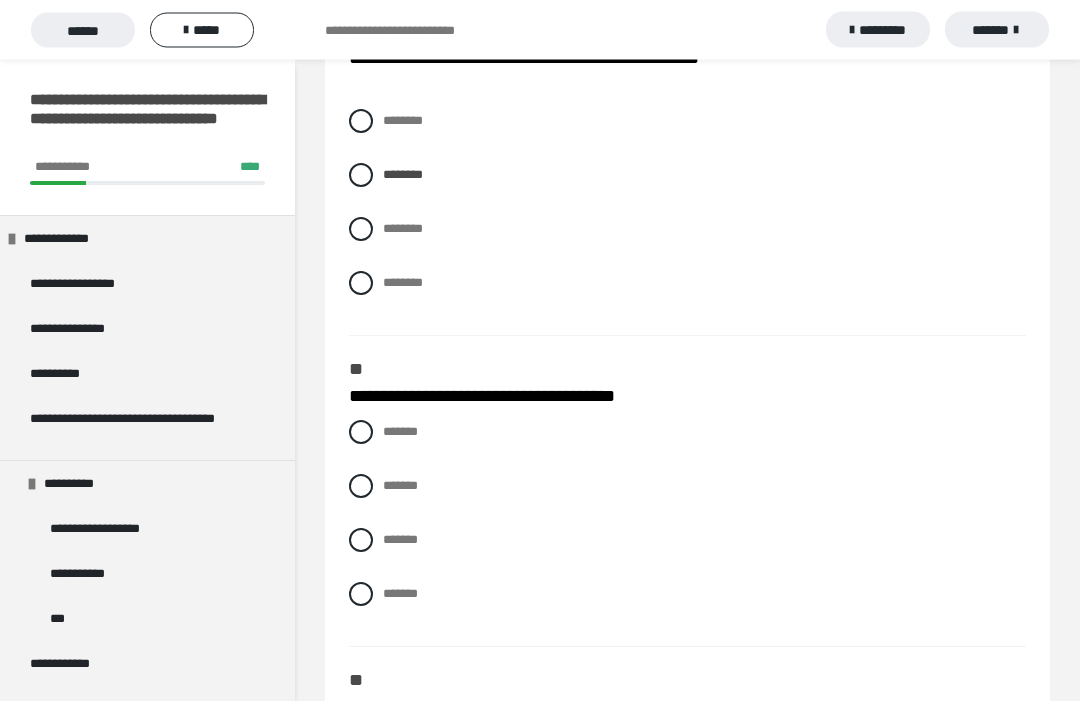 click at bounding box center [361, 541] 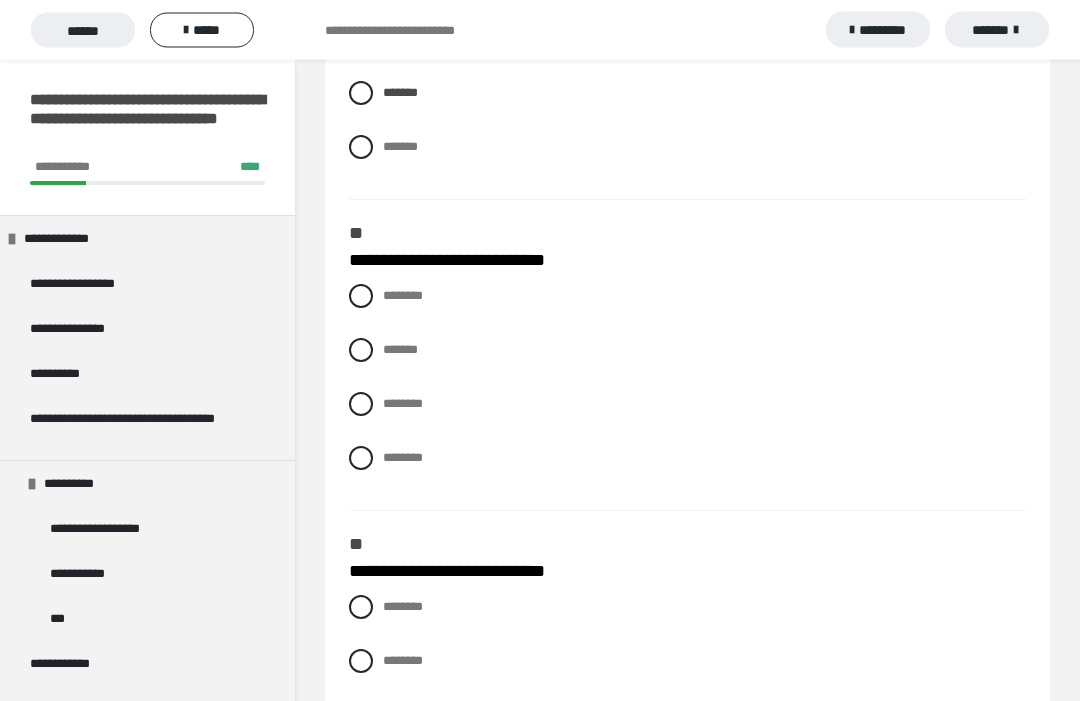 scroll, scrollTop: 978, scrollLeft: 0, axis: vertical 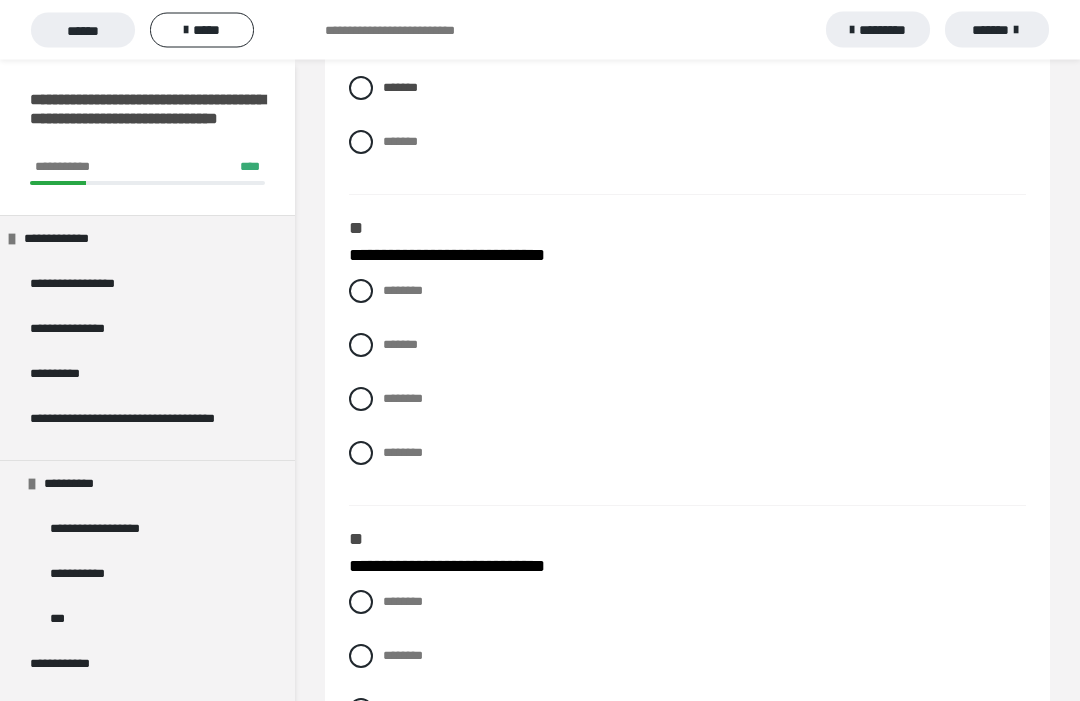 click at bounding box center [361, 292] 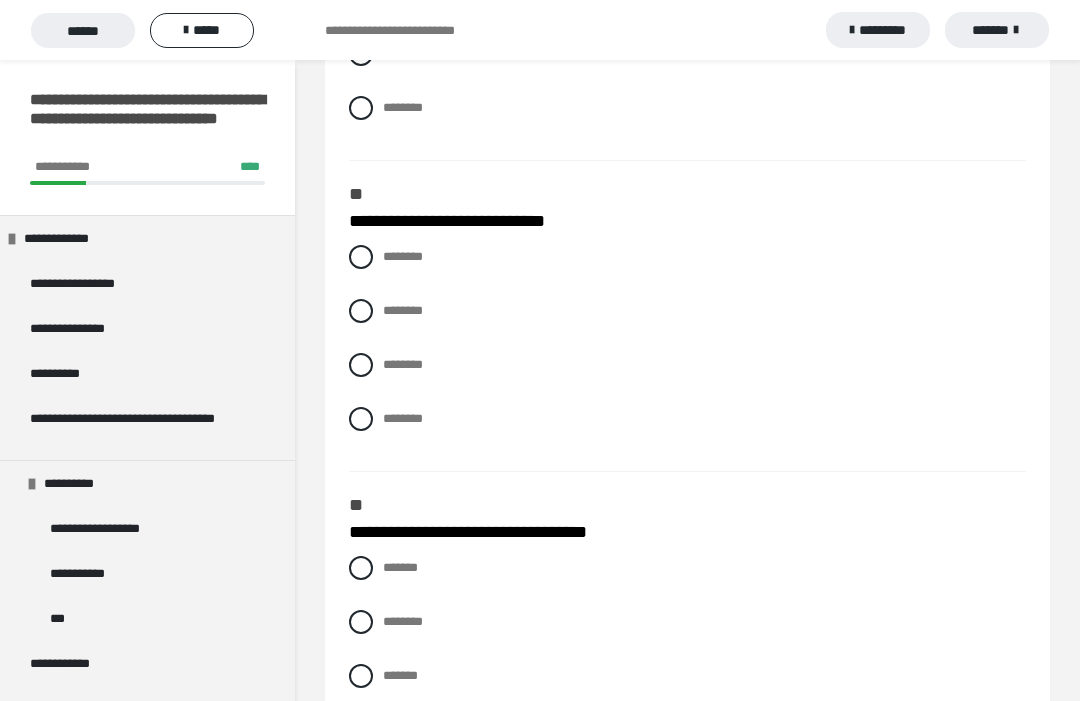 scroll, scrollTop: 1337, scrollLeft: 0, axis: vertical 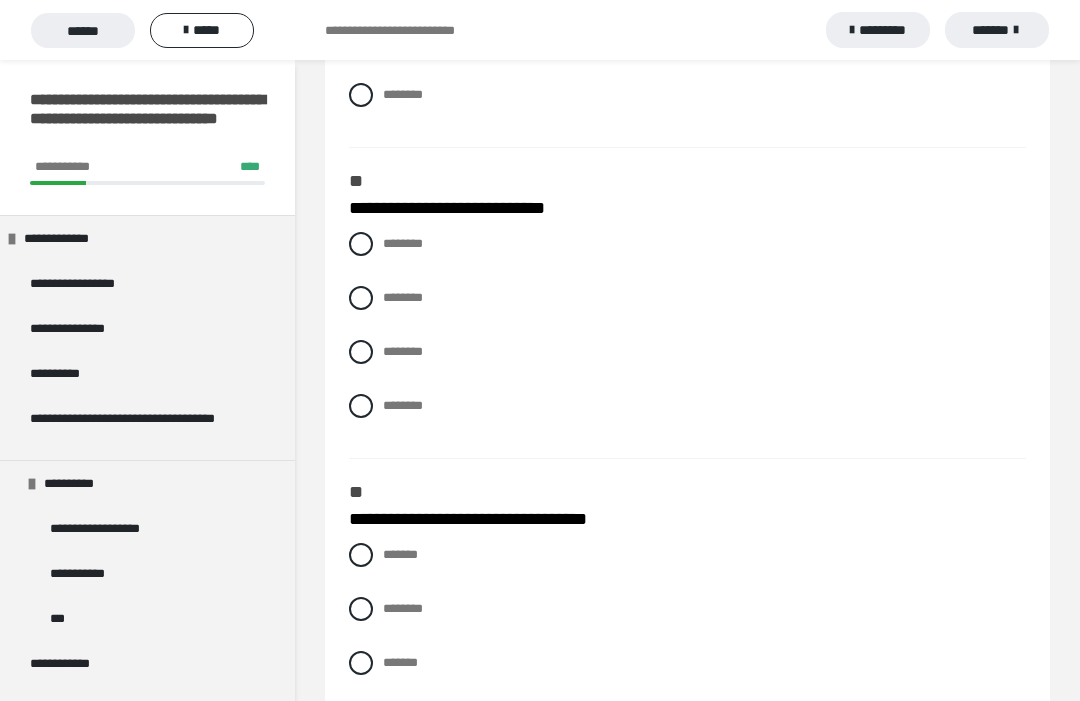 click at bounding box center [361, 352] 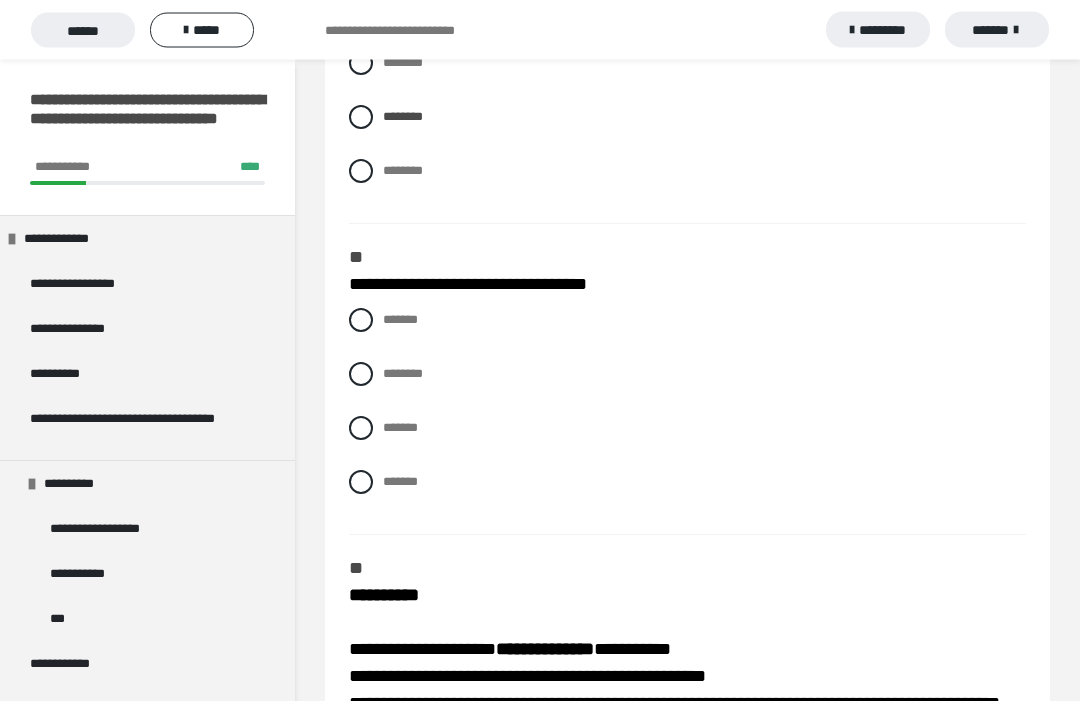 scroll, scrollTop: 1572, scrollLeft: 0, axis: vertical 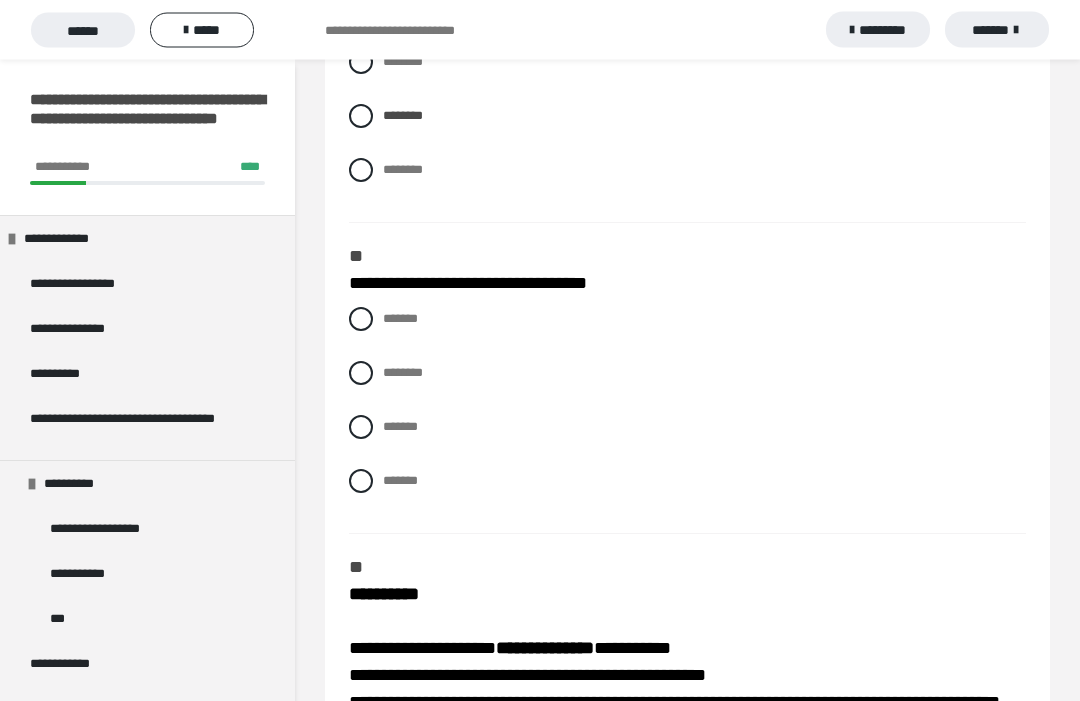 click on "*******" at bounding box center [687, 428] 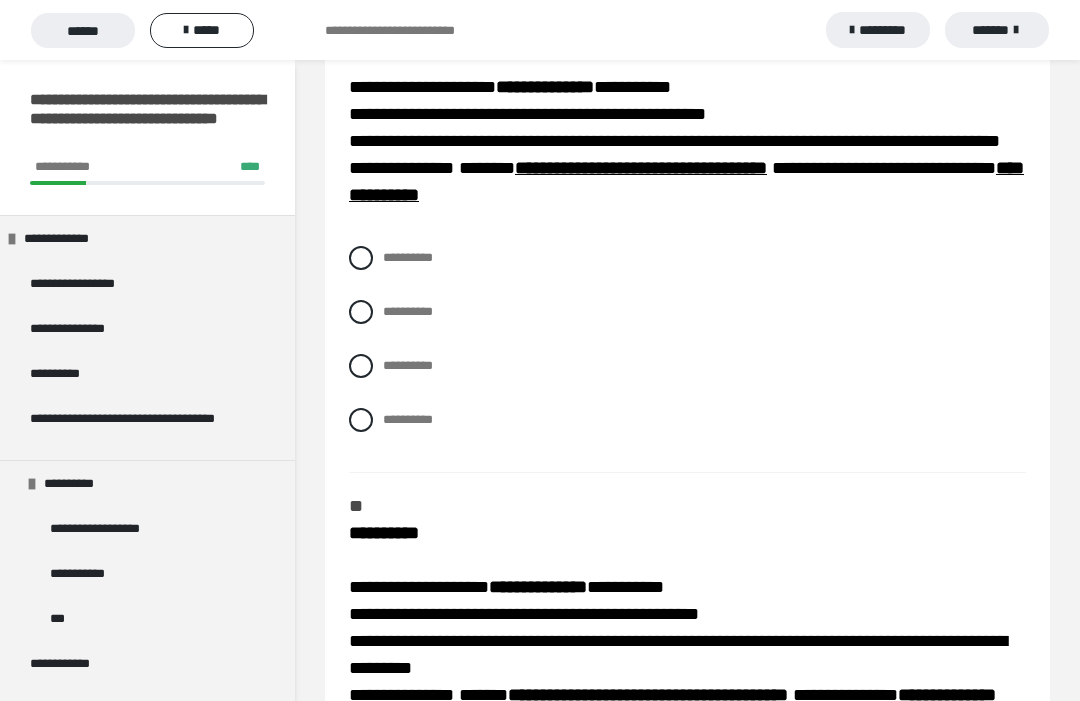 scroll, scrollTop: 2106, scrollLeft: 0, axis: vertical 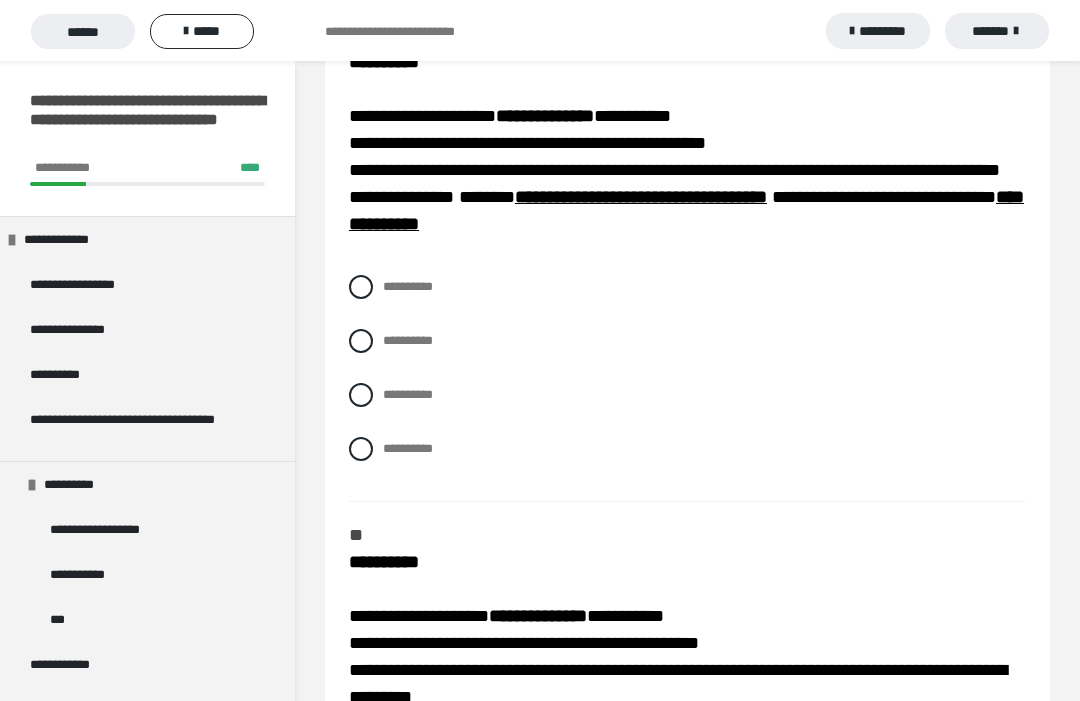 click at bounding box center (361, 448) 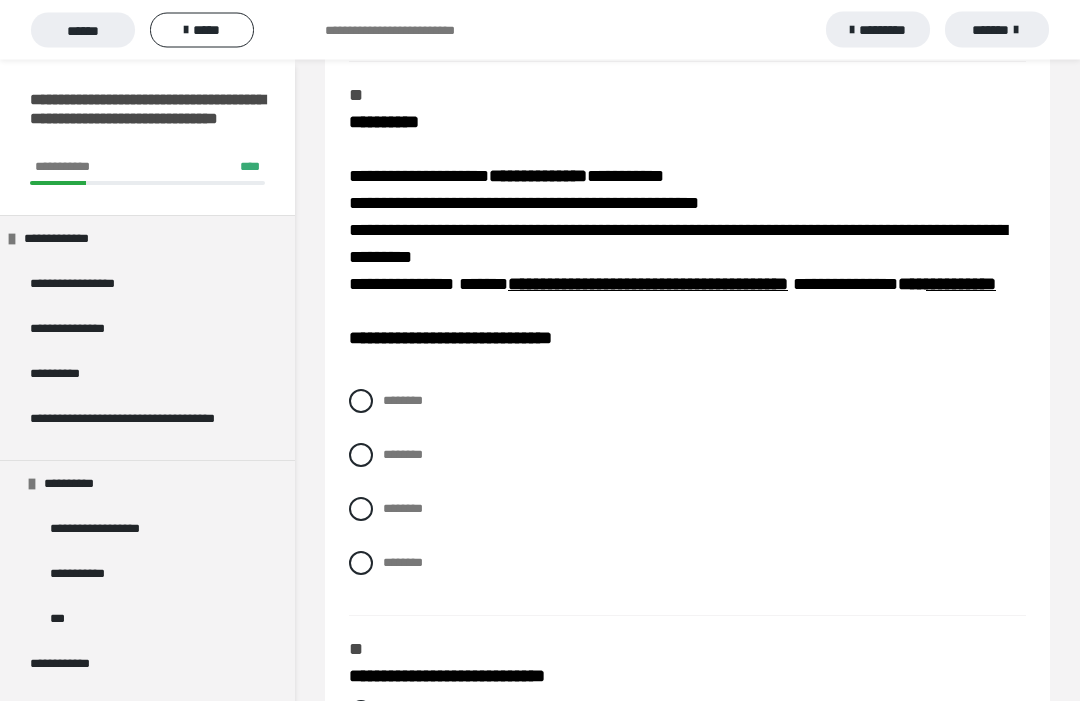 scroll, scrollTop: 2545, scrollLeft: 0, axis: vertical 